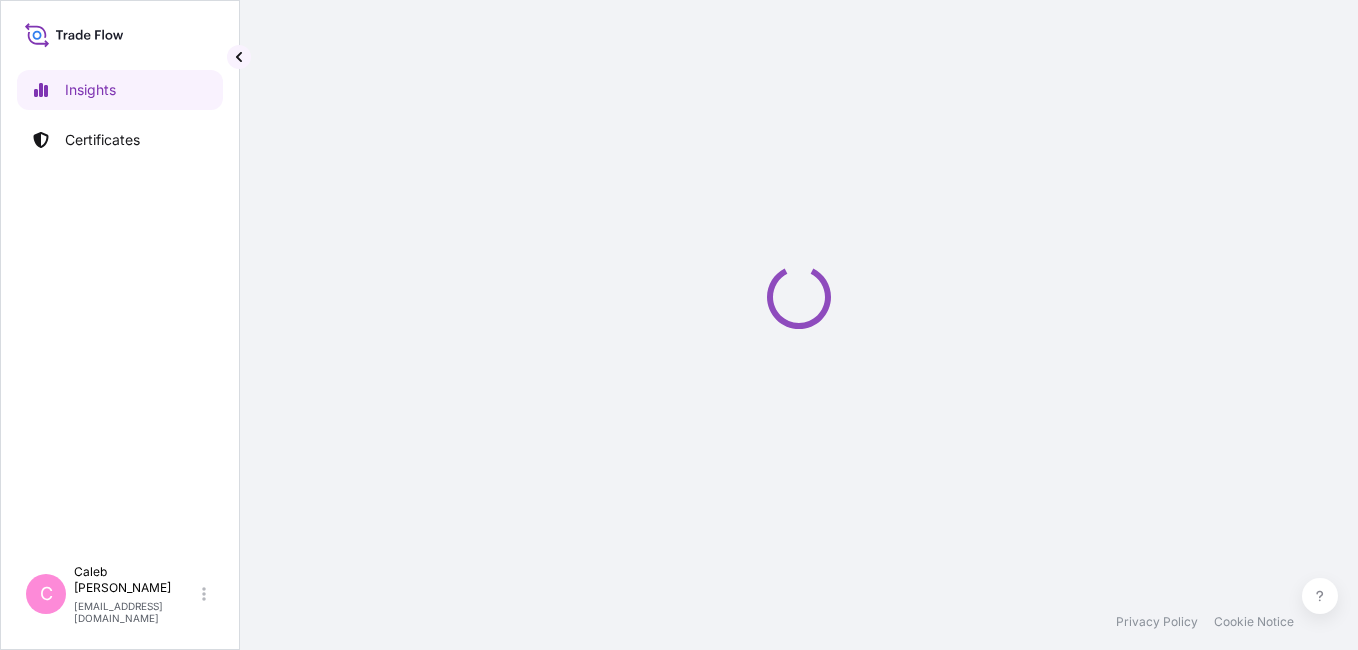 select on "2025" 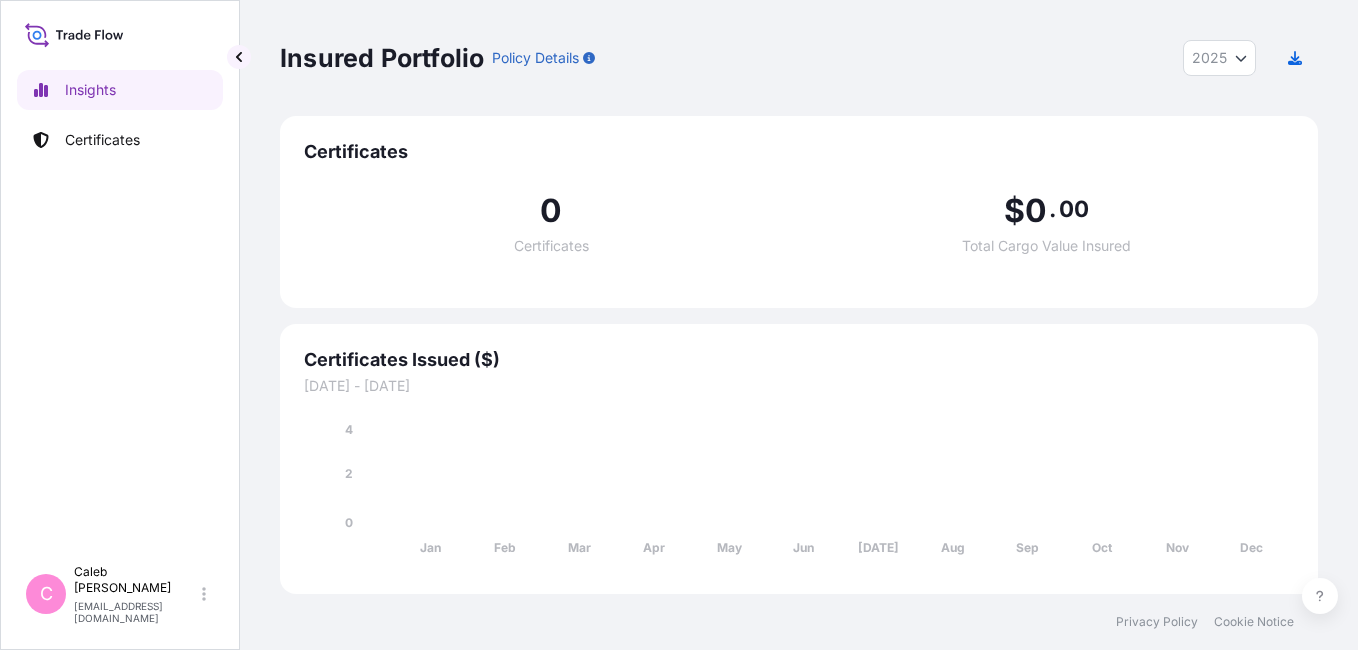 scroll, scrollTop: 0, scrollLeft: 0, axis: both 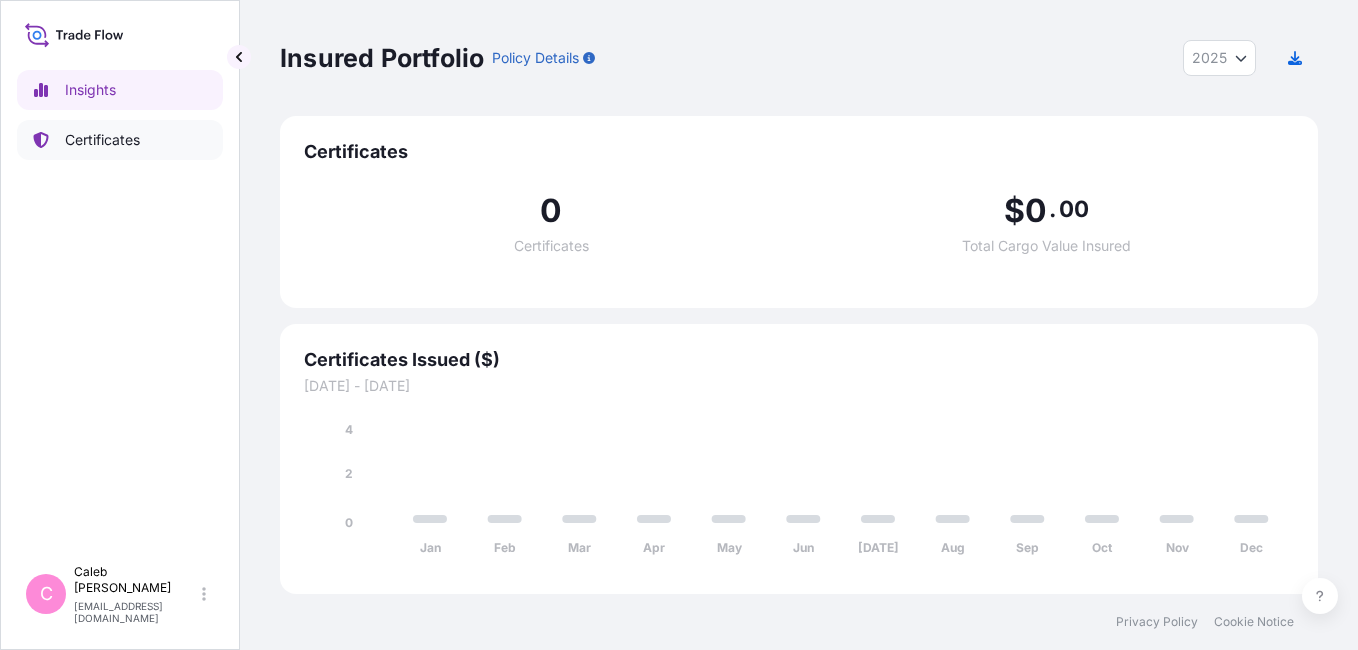 click on "Certificates" at bounding box center (120, 140) 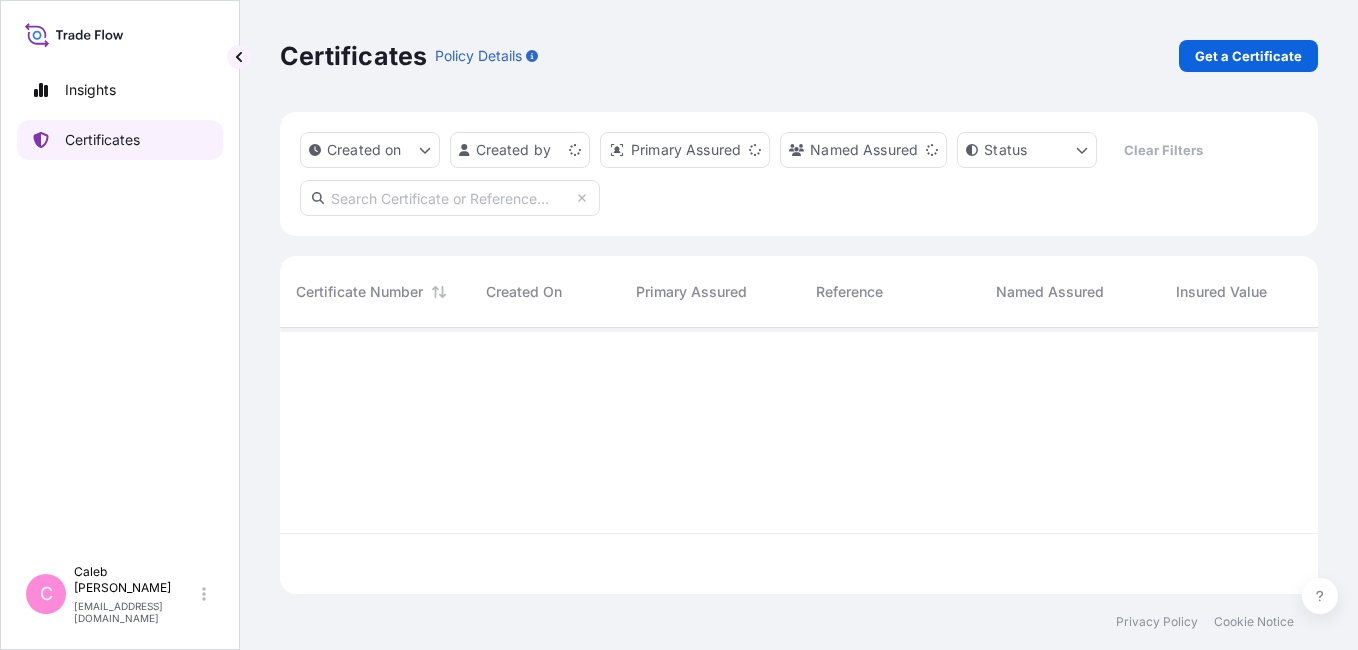 scroll, scrollTop: 16, scrollLeft: 16, axis: both 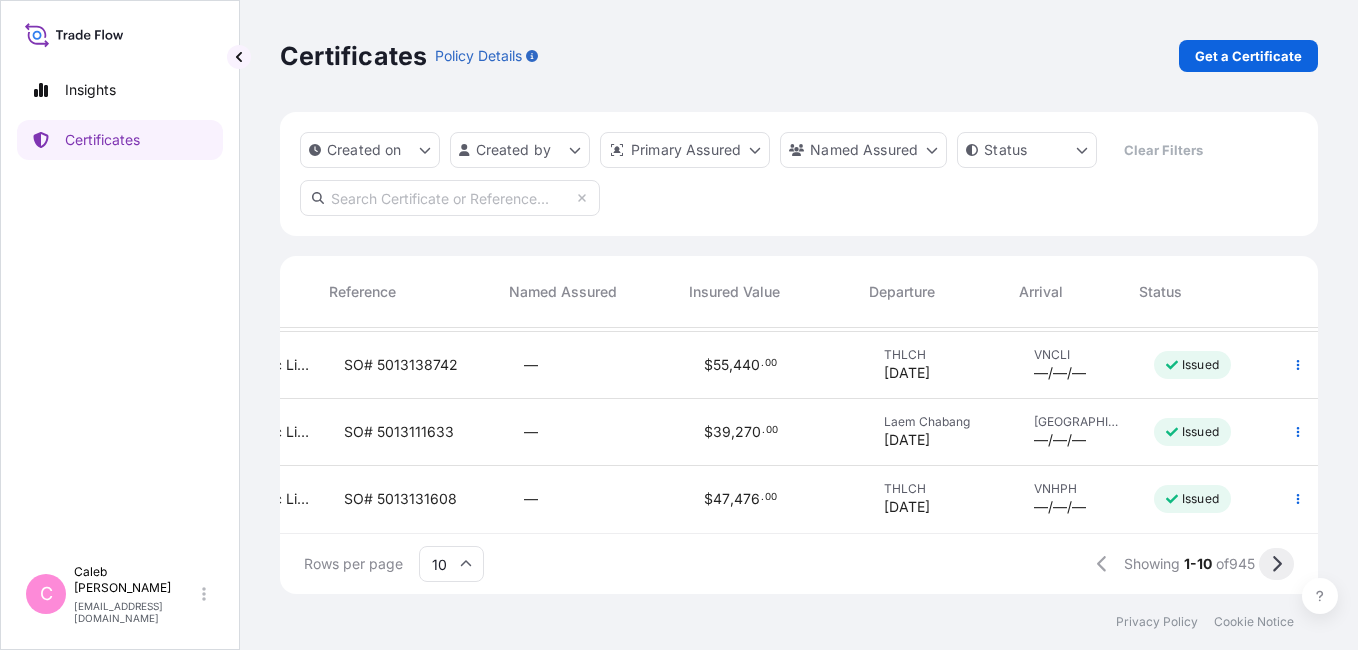 click at bounding box center [1276, 564] 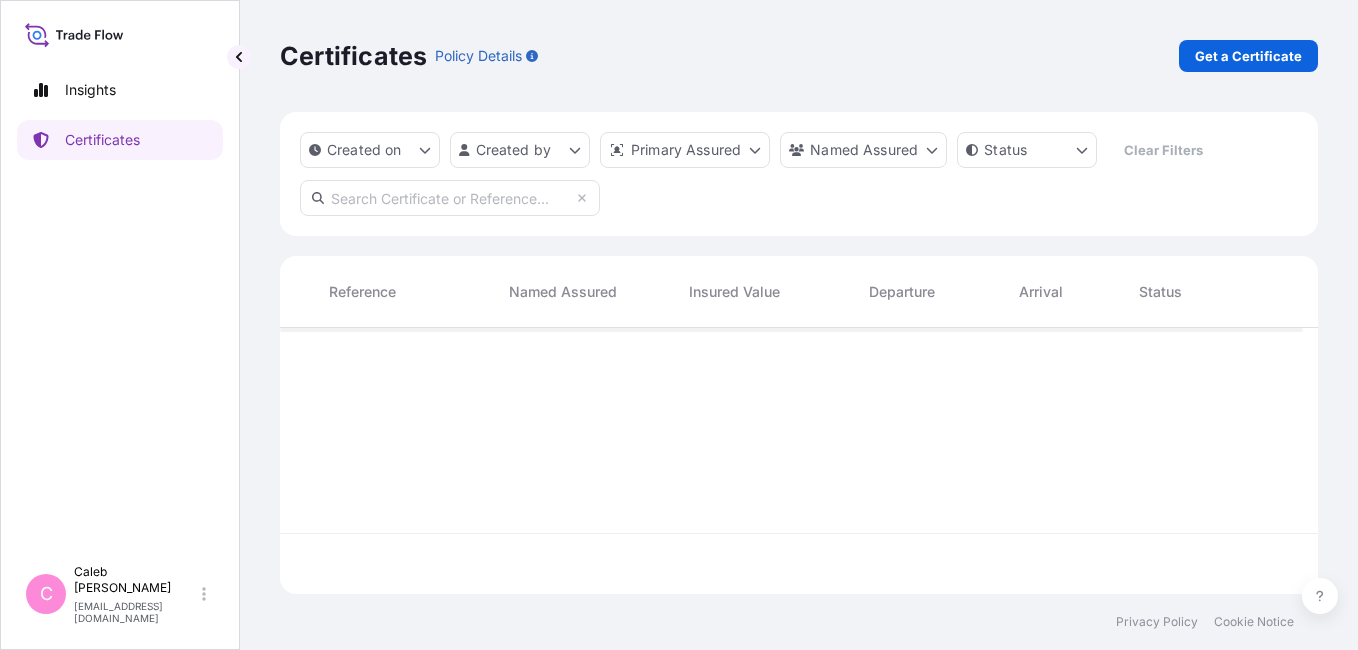 scroll, scrollTop: 0, scrollLeft: 472, axis: horizontal 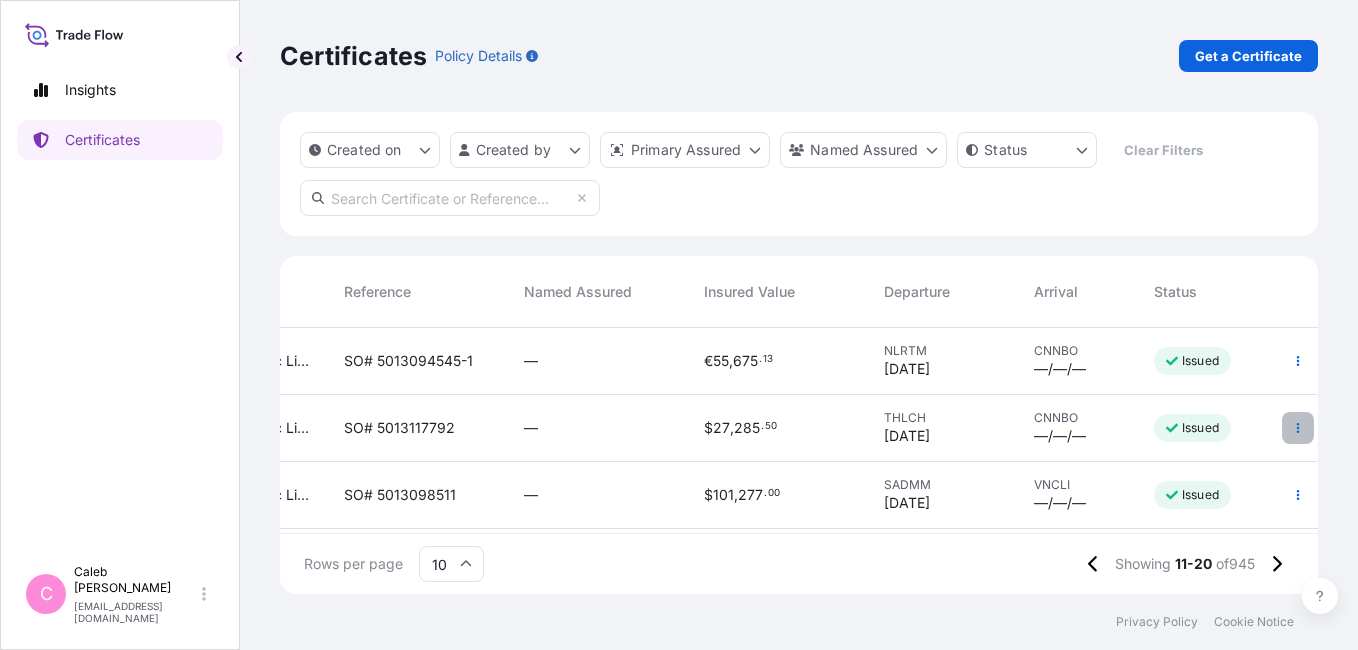 click 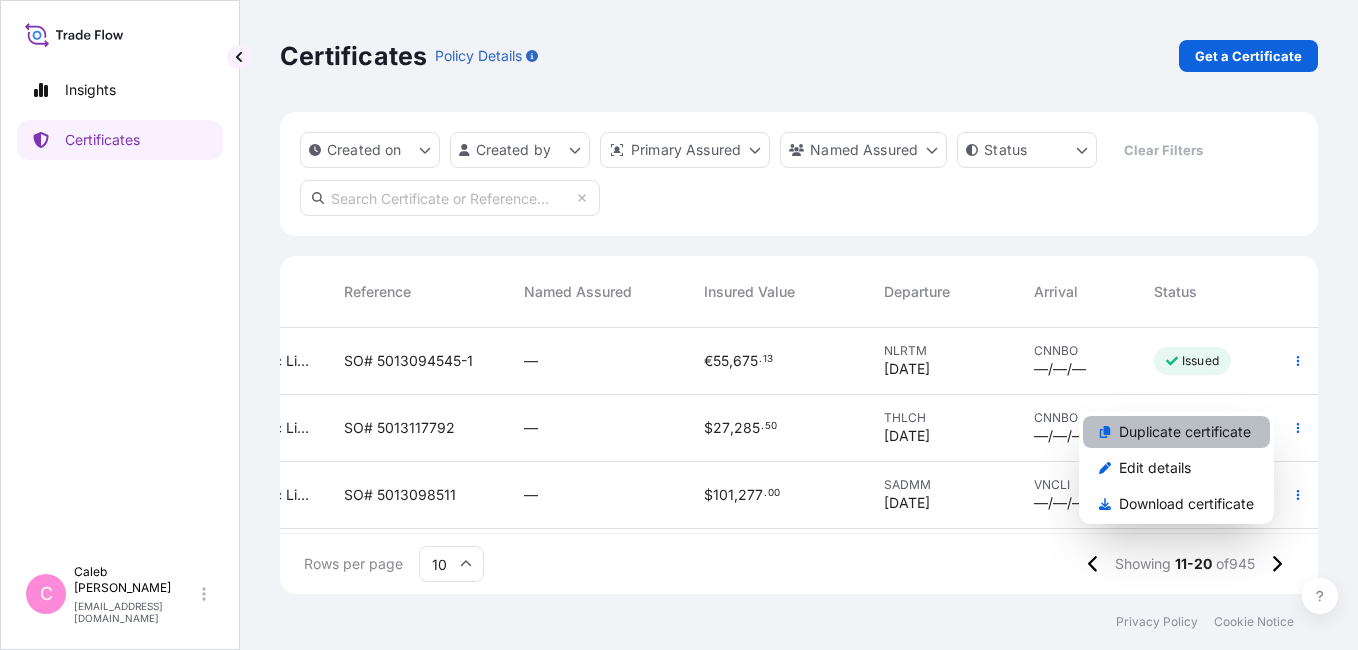 click on "Duplicate certificate" at bounding box center (1176, 432) 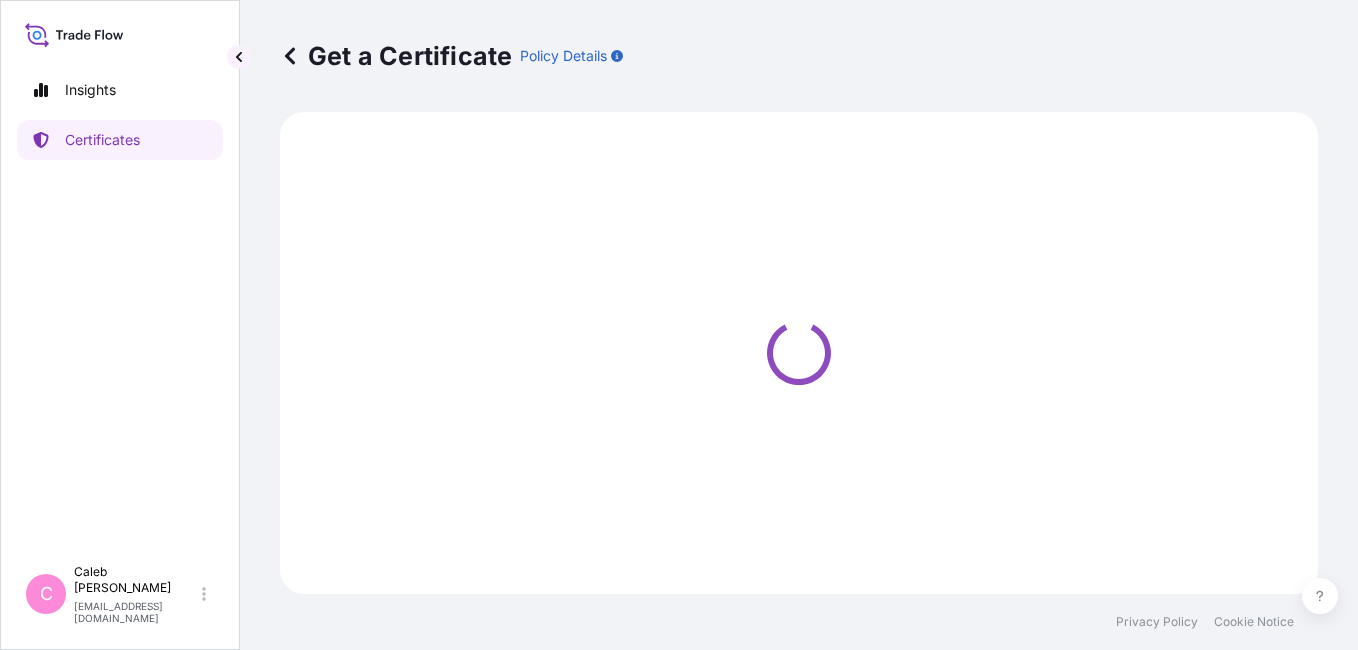 select on "Sea" 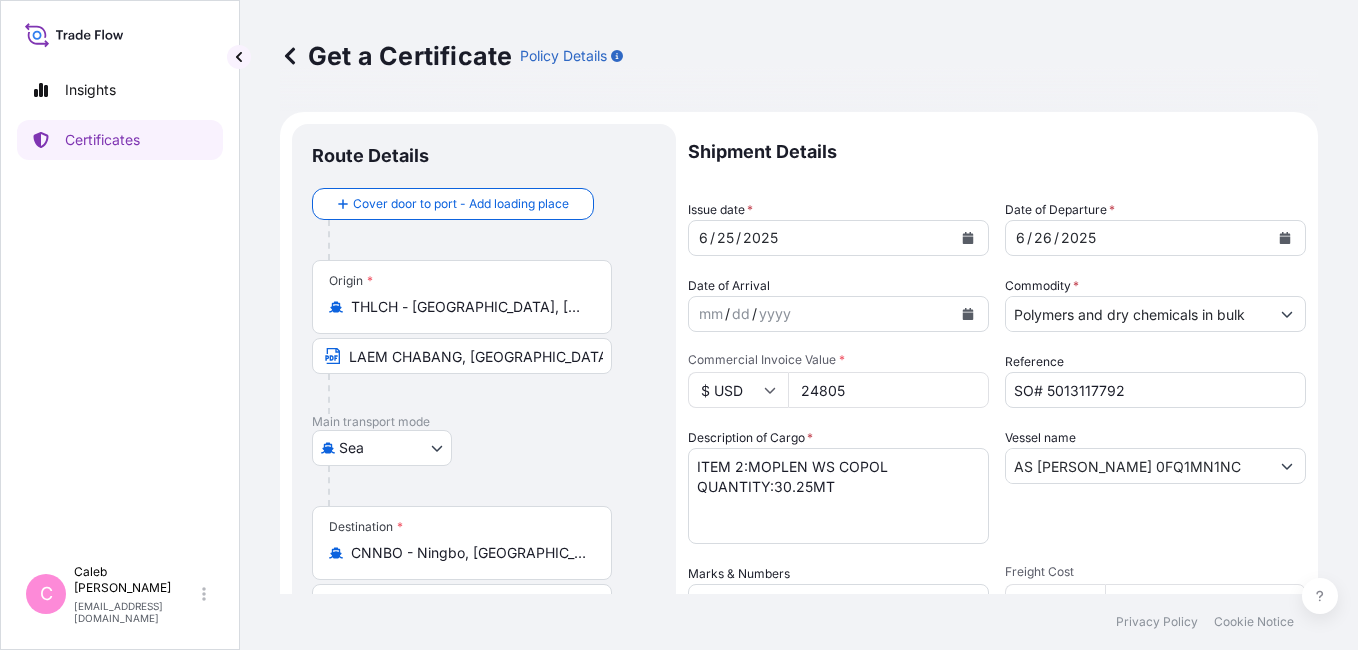 select on "32034" 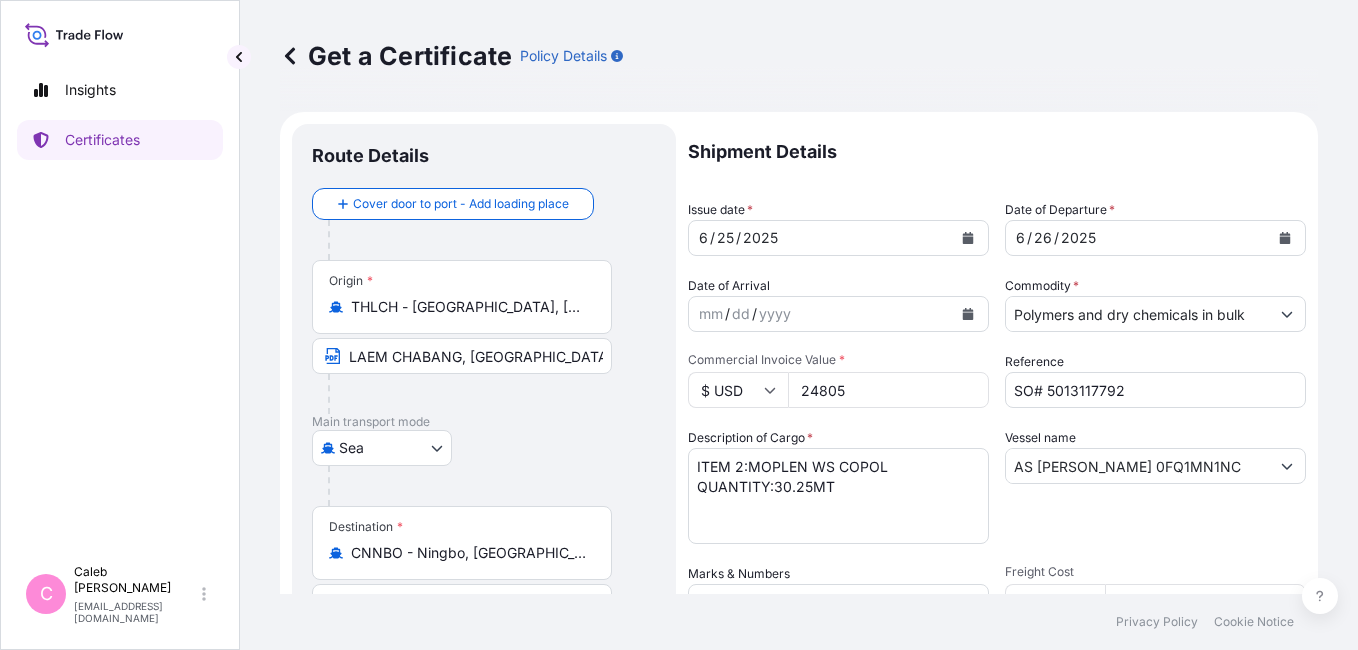 scroll, scrollTop: 199, scrollLeft: 0, axis: vertical 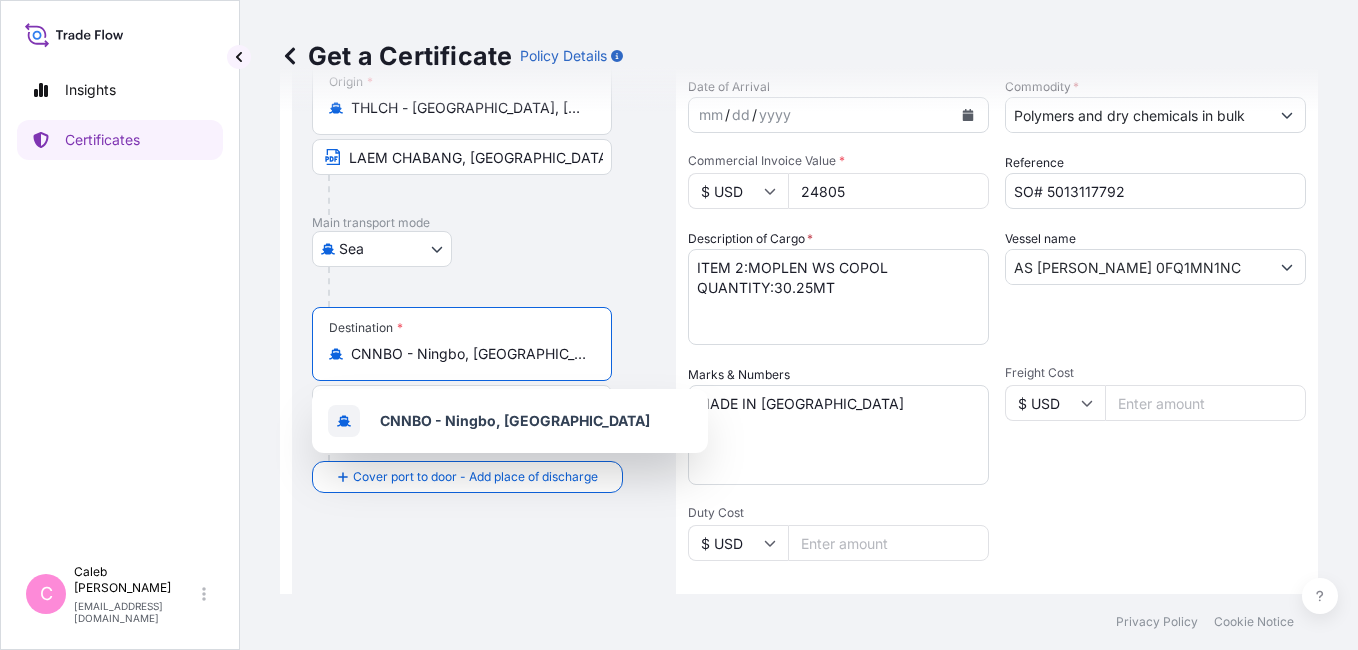 drag, startPoint x: 514, startPoint y: 356, endPoint x: 245, endPoint y: 356, distance: 269 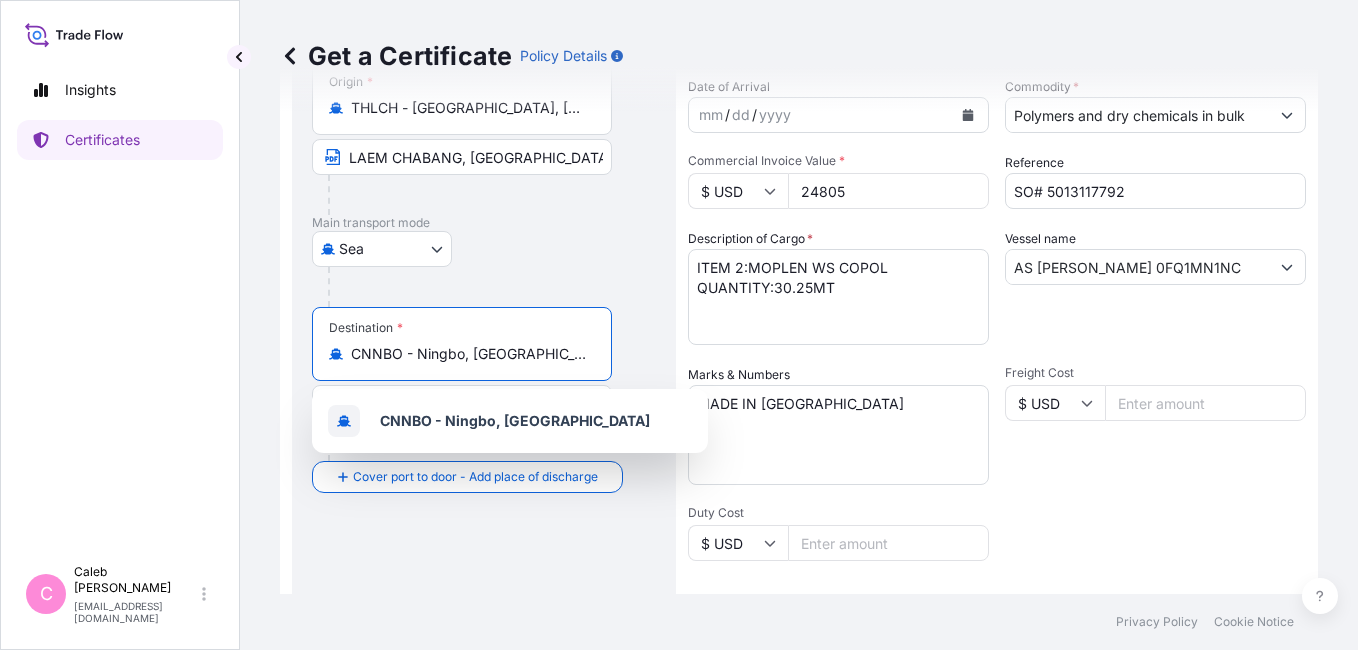 click on "Get a Certificate Policy Details Route Details   Cover door to port - Add loading place Place of loading Road / [GEOGRAPHIC_DATA] / Inland Origin * THLCH - [GEOGRAPHIC_DATA], [GEOGRAPHIC_DATA] [GEOGRAPHIC_DATA], [GEOGRAPHIC_DATA] Main transport mode [GEOGRAPHIC_DATA] Destination * CNNBO - [GEOGRAPHIC_DATA], [GEOGRAPHIC_DATA] [GEOGRAPHIC_DATA], [GEOGRAPHIC_DATA] Cover port to door - Add place of discharge Road / [GEOGRAPHIC_DATA] / Inland Place of Discharge Shipment Details Issue date * [DATE] Date of Departure * [DATE] Date of Arrival mm / dd / yyyy Commodity * Polymers and dry chemicals in bulk Packing Category Commercial Invoice Value    * $ USD 24805 Reference SO# 5013117792 Description of Cargo * ITEM 2:MOPLEN WS COPOL
QUANTITY:30.25MT Vessel name AS [PERSON_NAME] 0FQ1MN1NC Marks & Numbers MADE IN [GEOGRAPHIC_DATA] Freight Cost   $ USD Duty Cost   $ USD Letter of Credit This shipment has a letter of credit Letter of credit * Letter of credit may not exceed 12000 characters Assured Details Primary Assured * Basell Asia Pacific Limited Basell [PERSON_NAME] Polyolefins Sp. z o.o. Named Assured" at bounding box center [799, 297] 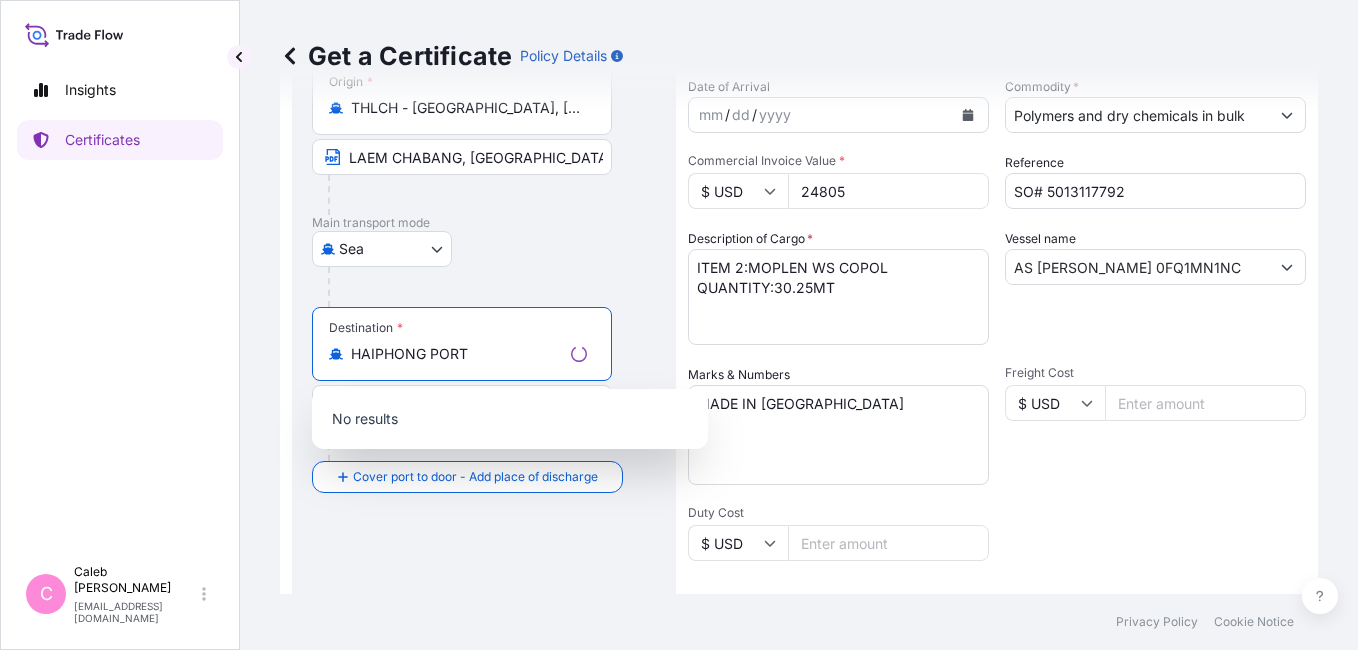 click on "HAIPHONG PORT" at bounding box center [457, 354] 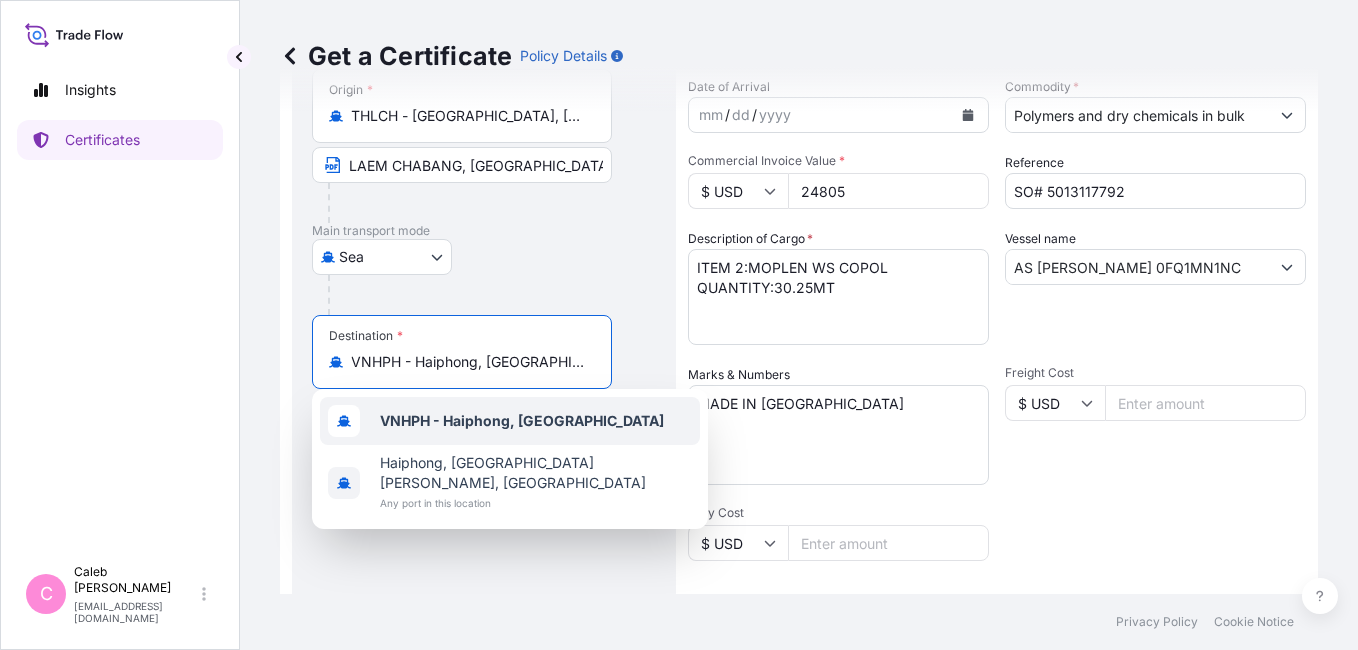 scroll, scrollTop: 207, scrollLeft: 0, axis: vertical 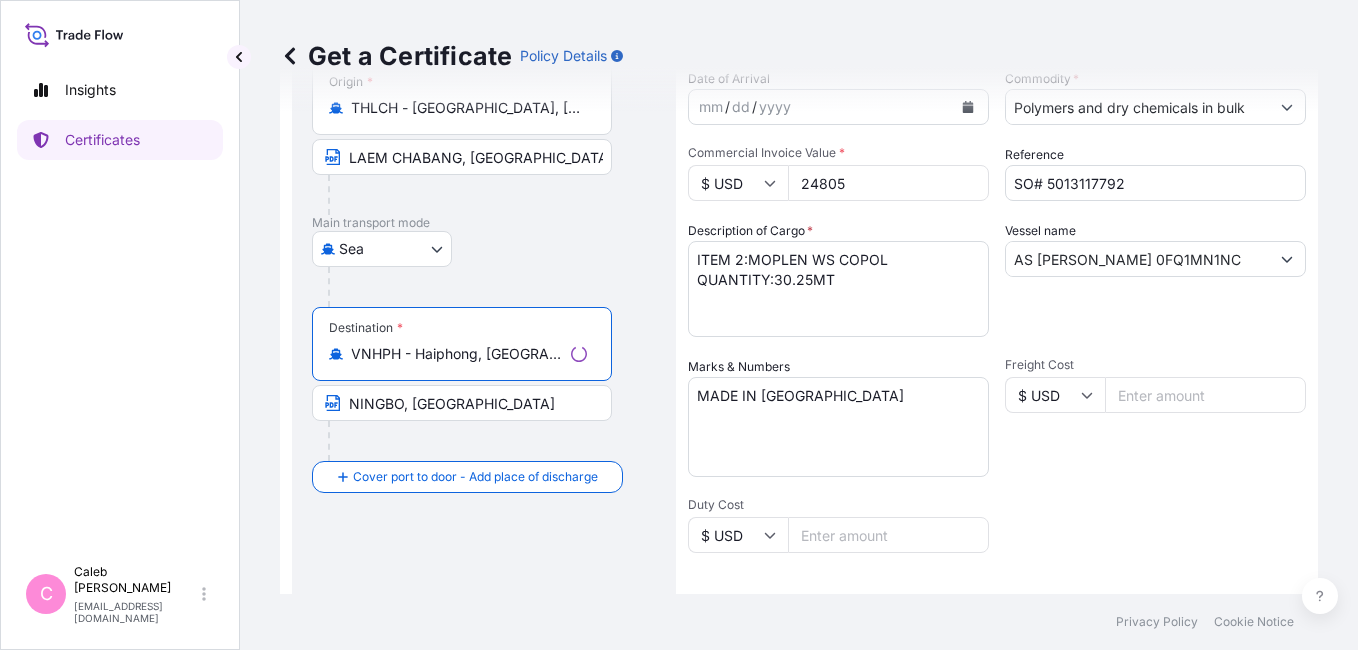 type on "VNHPH - Haiphong, [GEOGRAPHIC_DATA]" 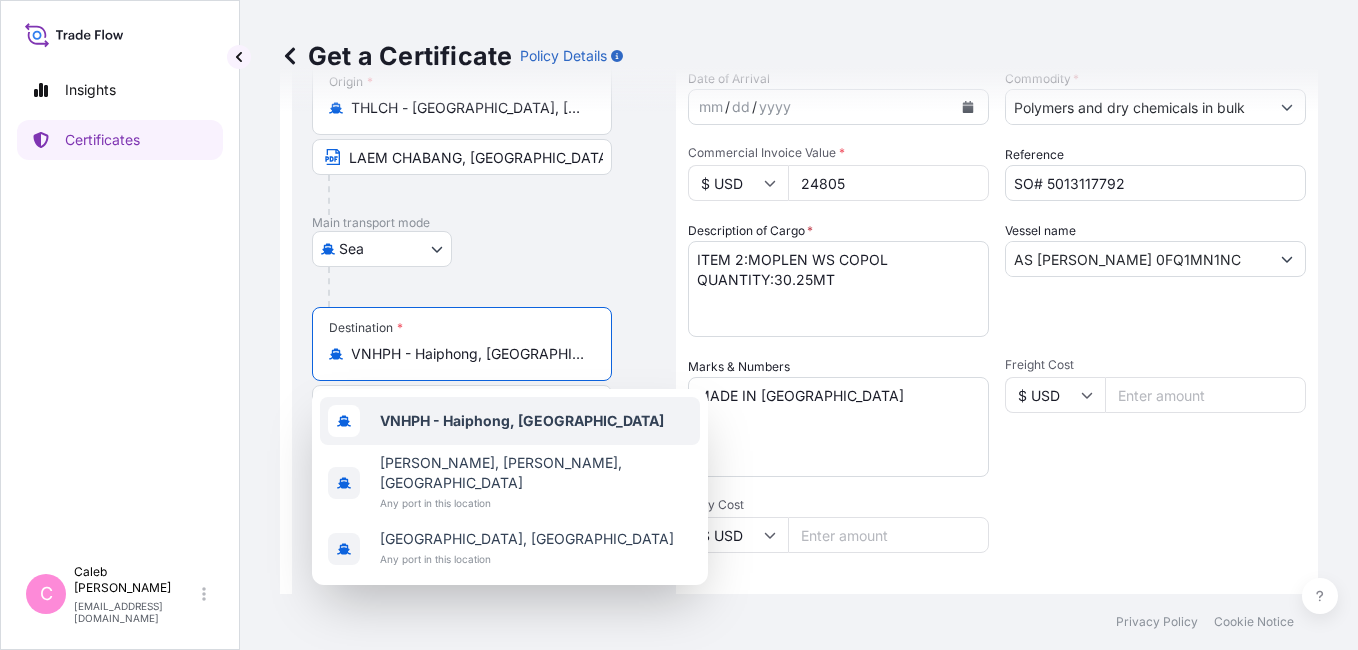 click on "3 options available.
Insights Certificates C [PERSON_NAME] [EMAIL_ADDRESS][DOMAIN_NAME] Get a Certificate Policy Details Route Details Reset Route Details   Cover door to port - Add loading place Place of loading Road / [GEOGRAPHIC_DATA] / Inland Origin * [GEOGRAPHIC_DATA], [GEOGRAPHIC_DATA] [GEOGRAPHIC_DATA], [GEOGRAPHIC_DATA] Main transport mode Sea Air Road Sea Destination * VNHPH - [GEOGRAPHIC_DATA], [GEOGRAPHIC_DATA] [GEOGRAPHIC_DATA], [GEOGRAPHIC_DATA] Cover port to door - Add place of discharge Road / [GEOGRAPHIC_DATA] / Inland Place of Discharge Shipment Details Issue date * [DATE] Date of Departure * [DATE] Date of Arrival mm / dd / yyyy Commodity * Polymers and dry chemicals in bulk Packing Category Commercial Invoice Value    * $ USD 24805 Reference SO# 5013117792 Description of Cargo * ITEM 2:MOPLEN WS COPOL
QUANTITY:30.25MT Vessel name AS [PERSON_NAME] 0FQ1MN1NC Marks & Numbers MADE IN [GEOGRAPHIC_DATA] Freight Cost   $ USD Duty Cost   $ USD Letter of Credit This shipment has a letter of credit Letter of credit * Letter of credit may not exceed 12000 characters * 0" at bounding box center [679, 325] 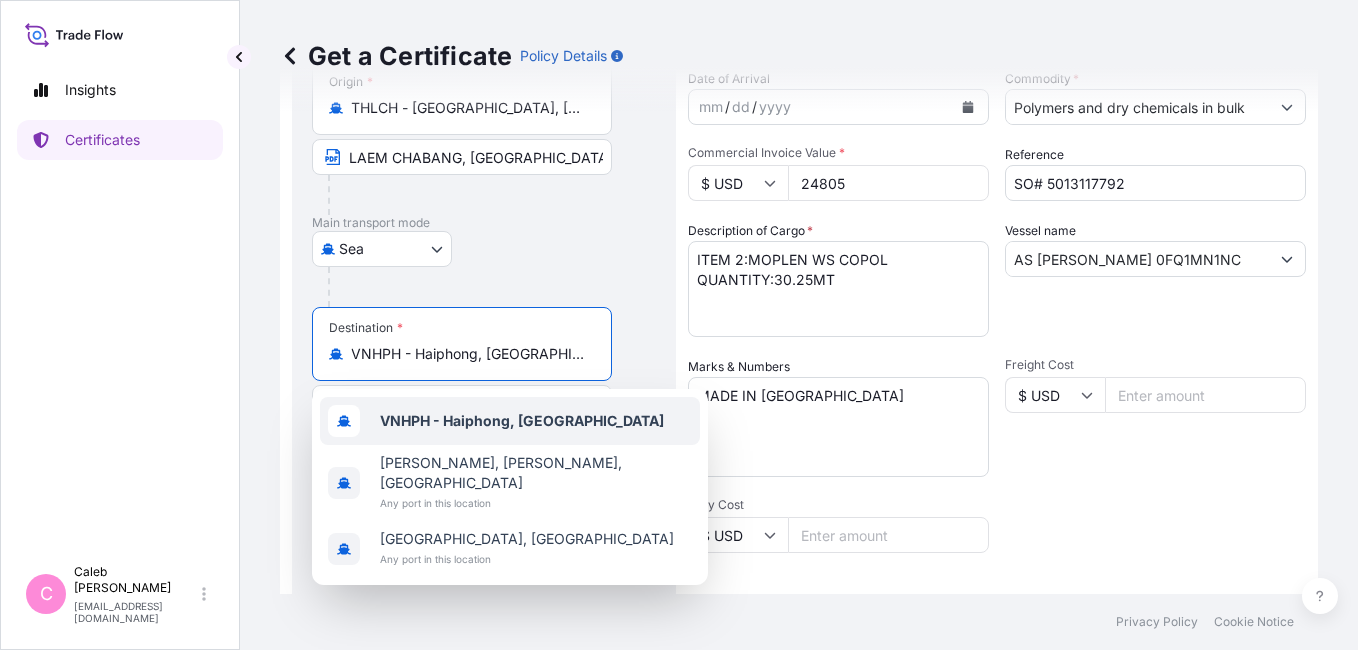 click on "VNHPH - Haiphong, [GEOGRAPHIC_DATA]" at bounding box center [510, 421] 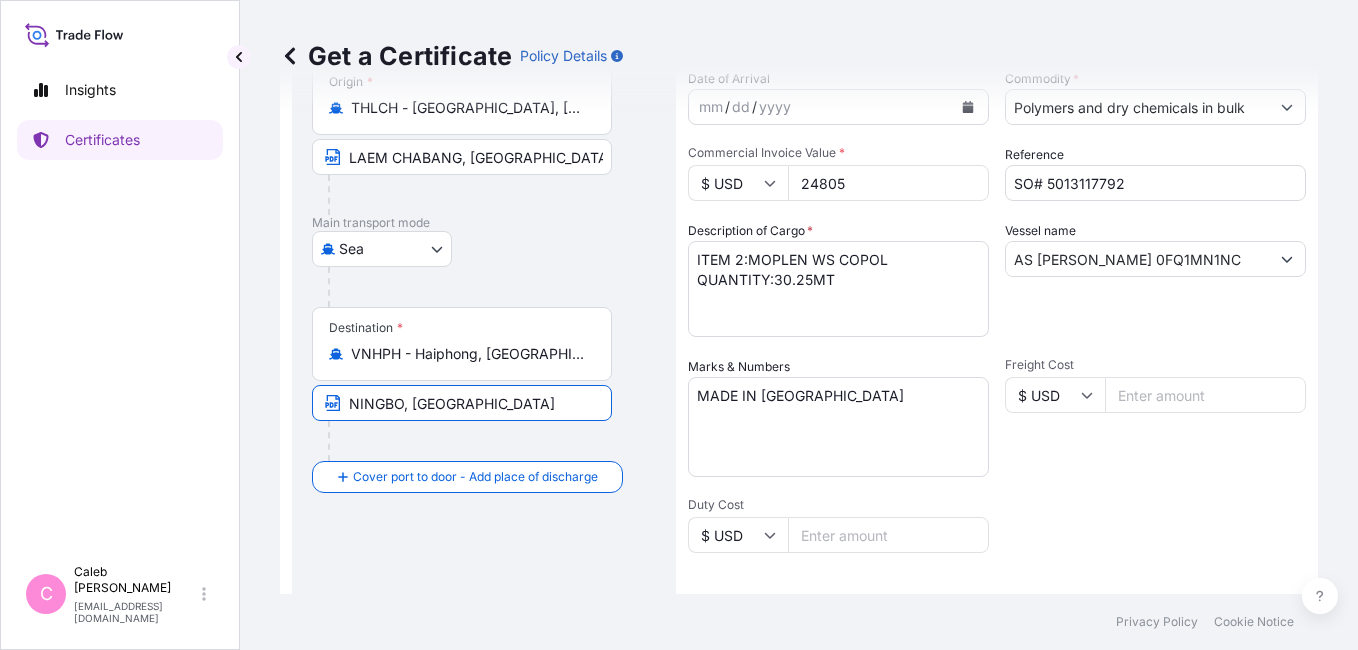 drag, startPoint x: 527, startPoint y: 400, endPoint x: 172, endPoint y: 394, distance: 355.0507 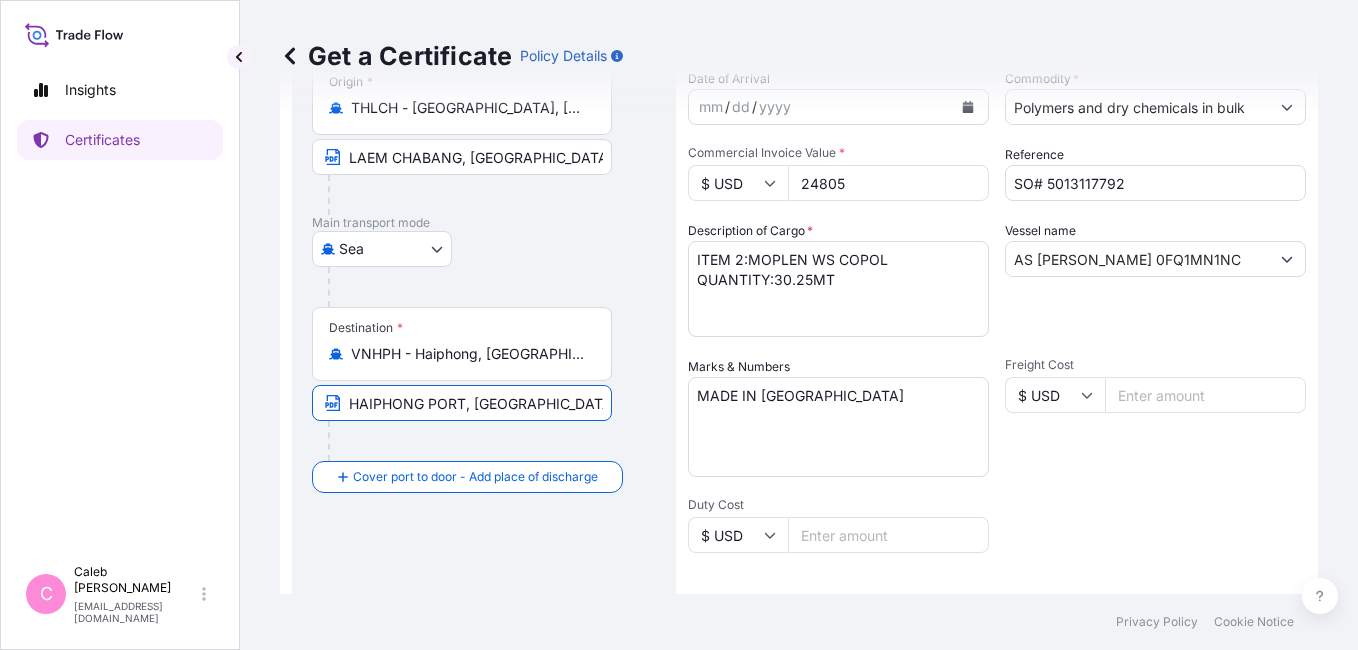 type on "HAIPHONG PORT, [GEOGRAPHIC_DATA]" 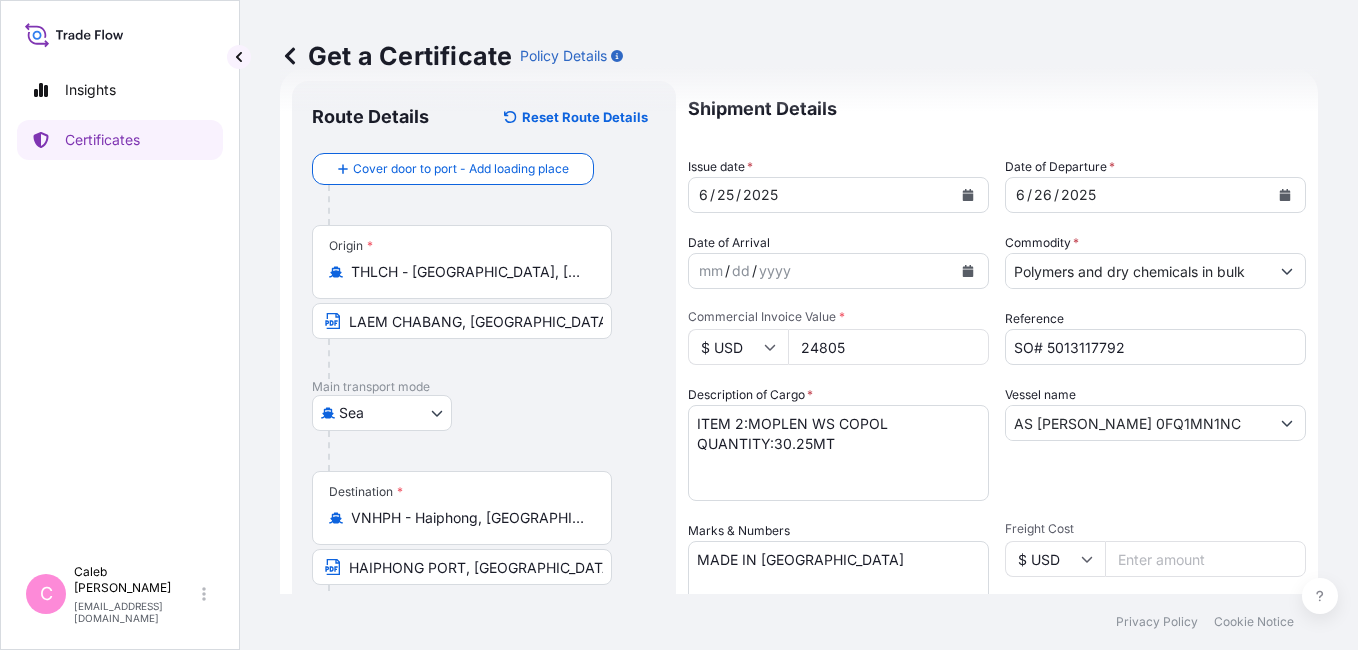 scroll, scrollTop: 0, scrollLeft: 0, axis: both 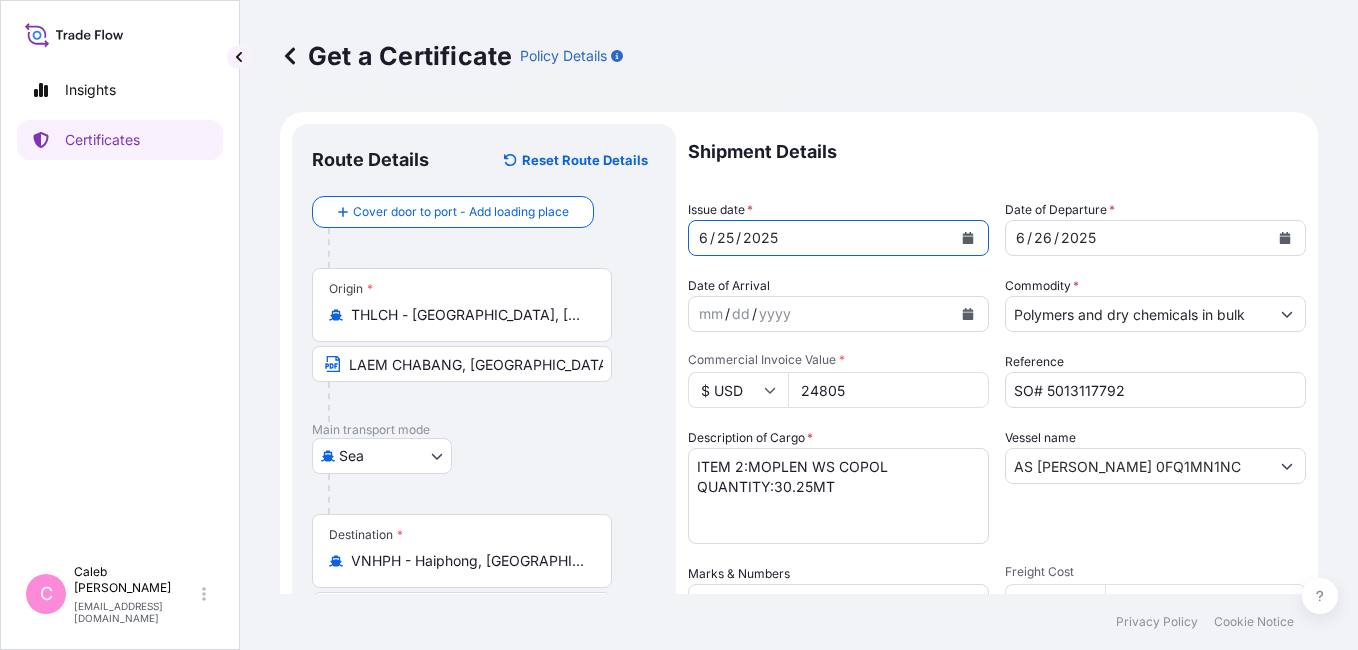 click 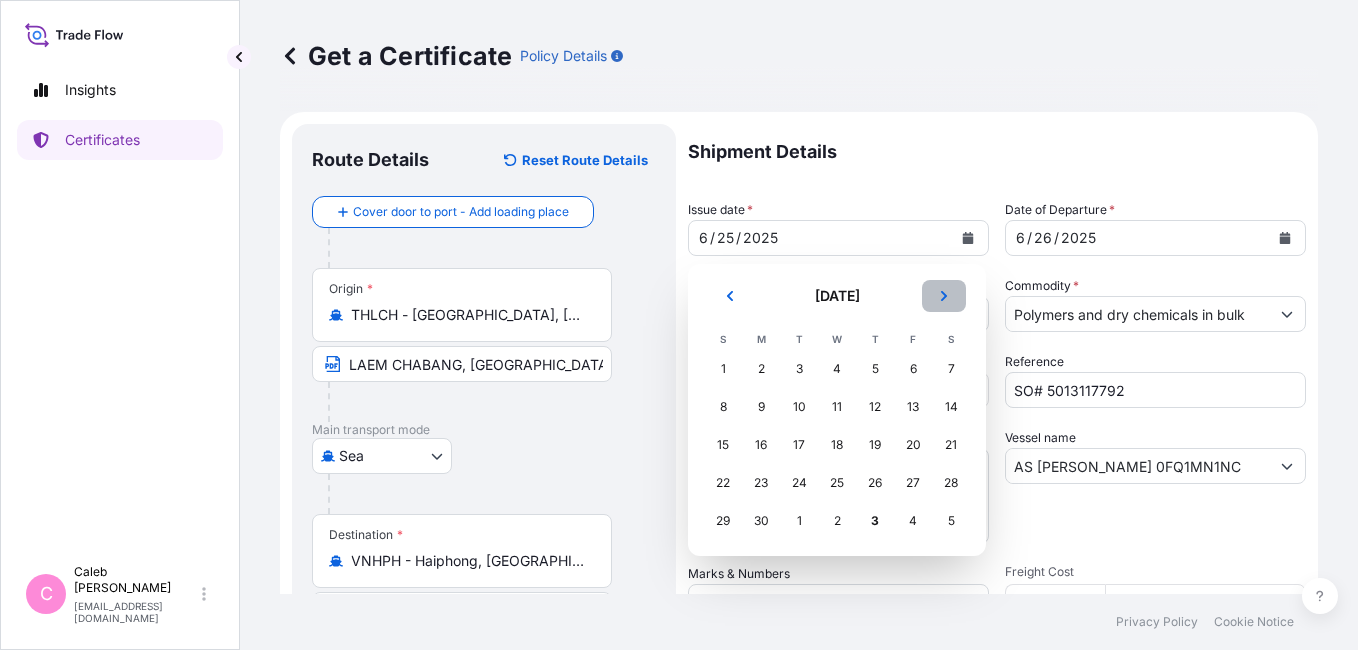 click at bounding box center [944, 296] 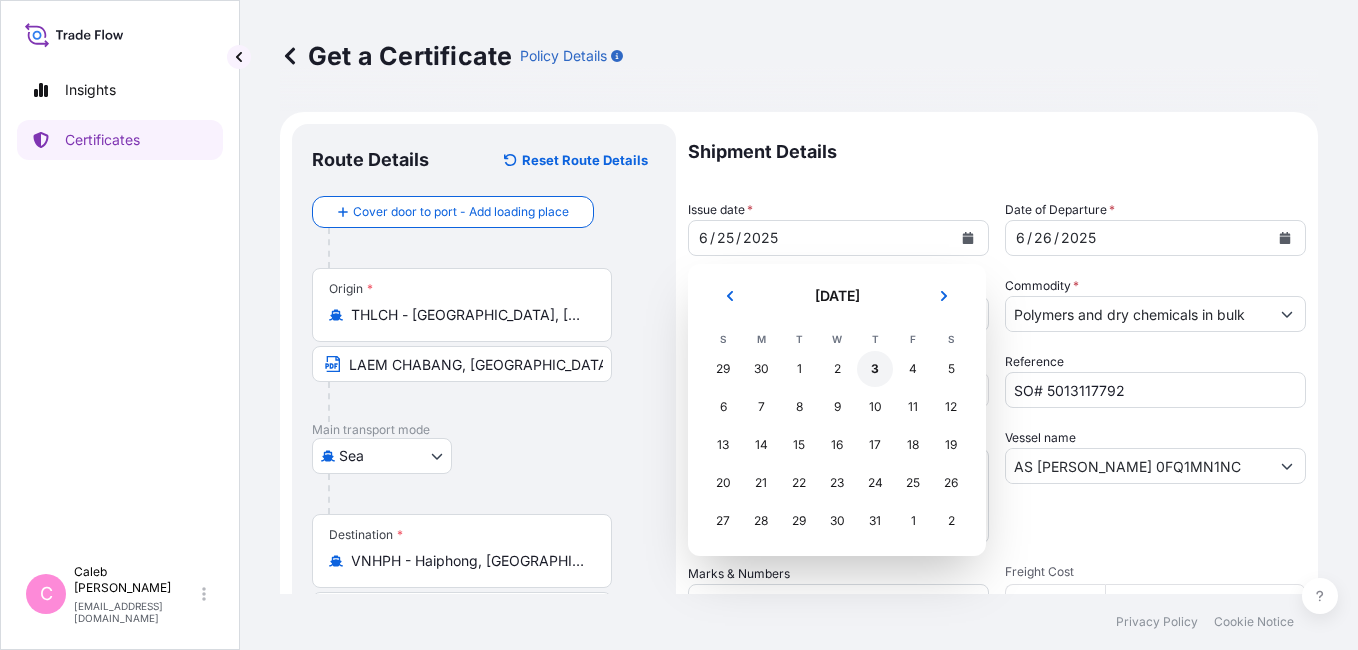 click on "3" at bounding box center [875, 369] 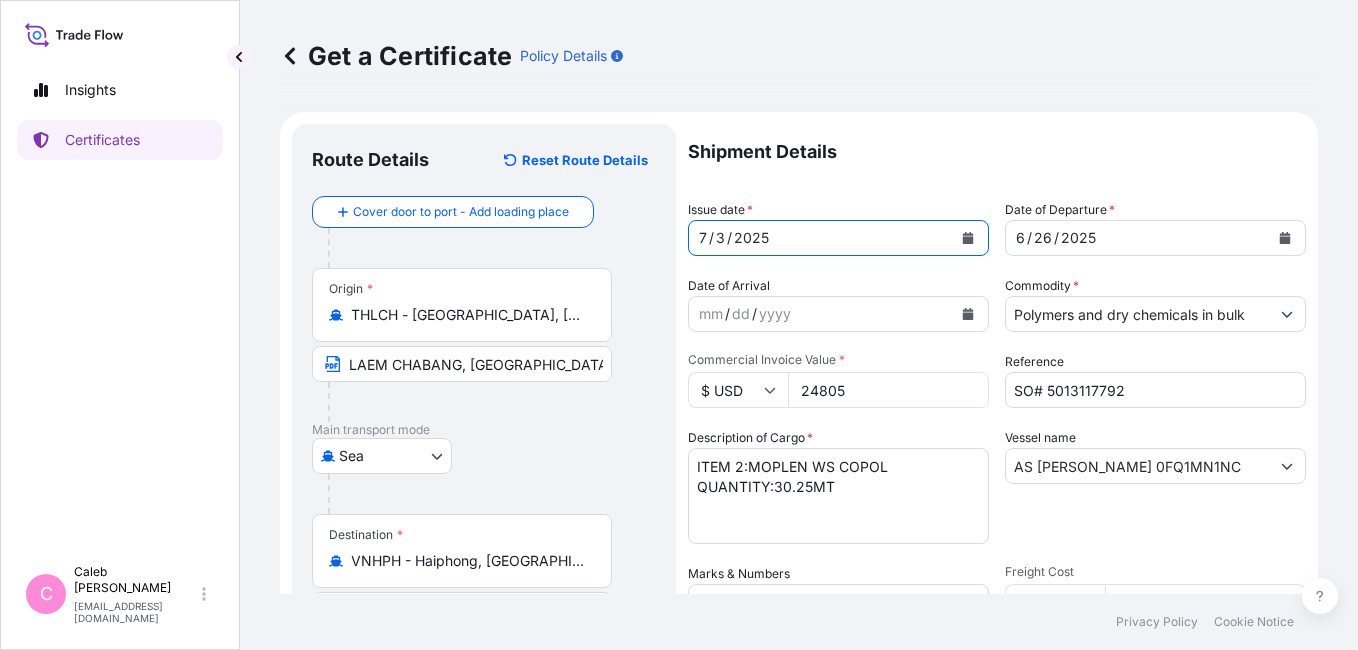 click 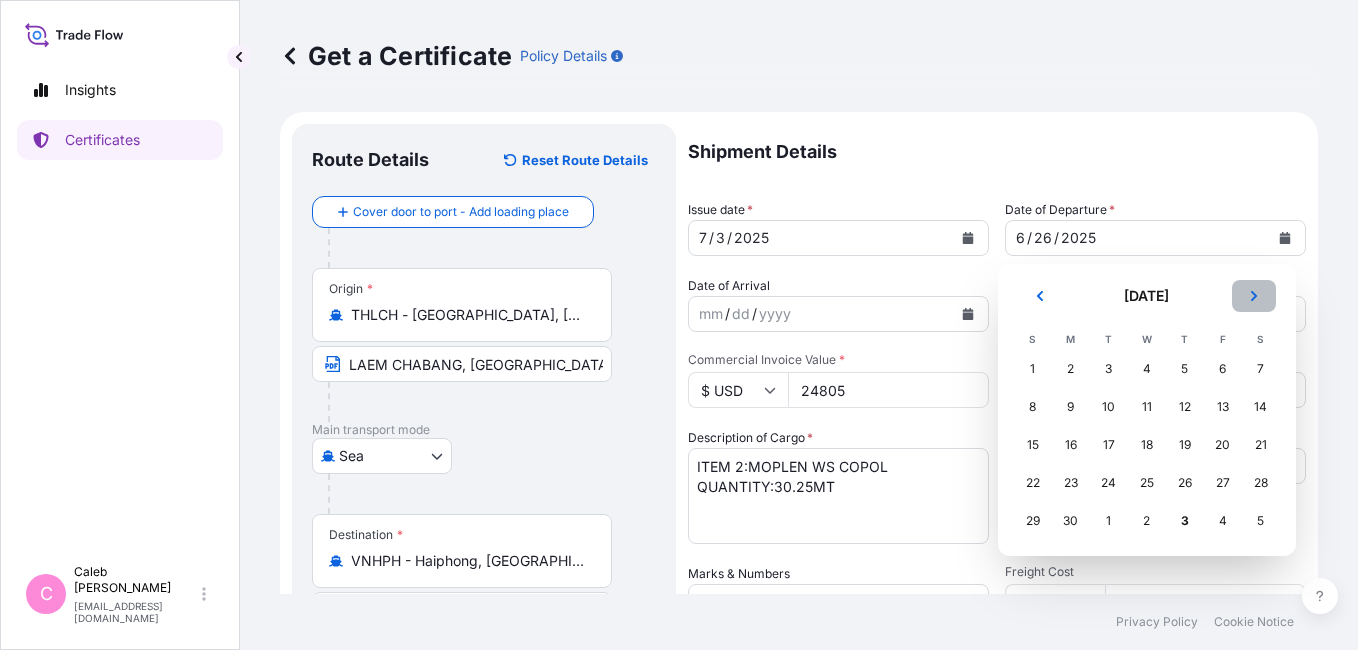 click at bounding box center [1254, 296] 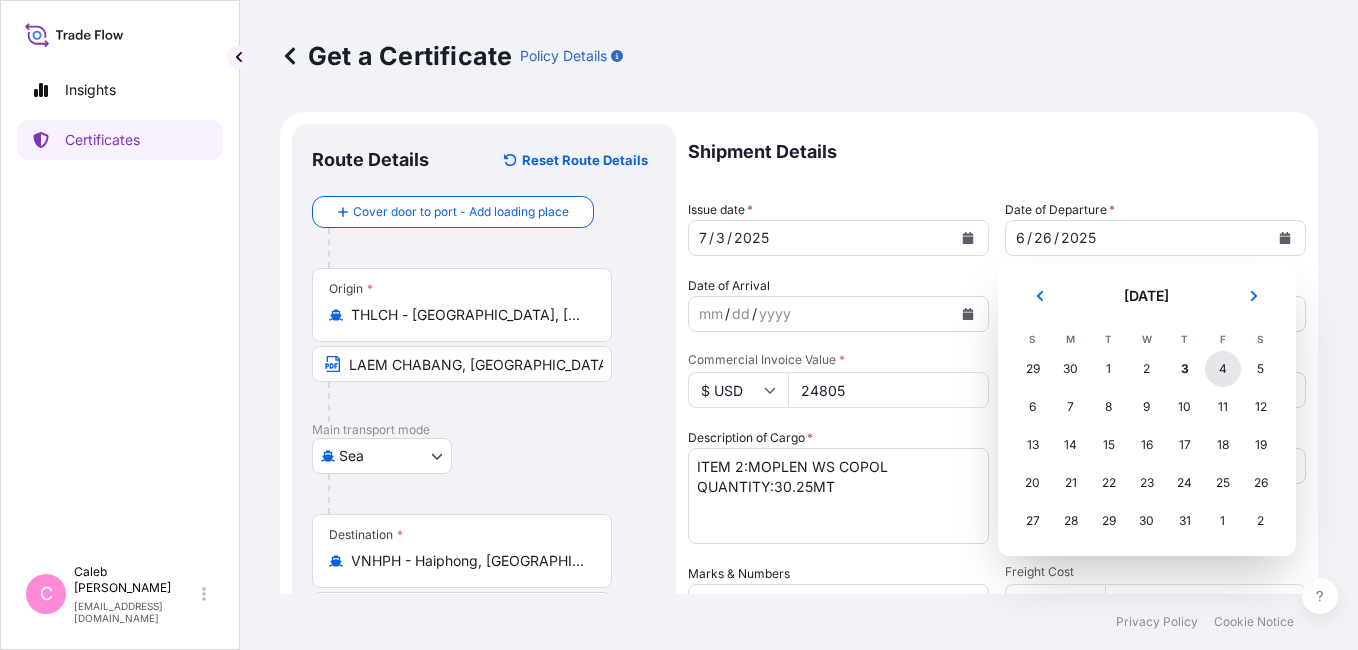 click on "4" at bounding box center [1223, 369] 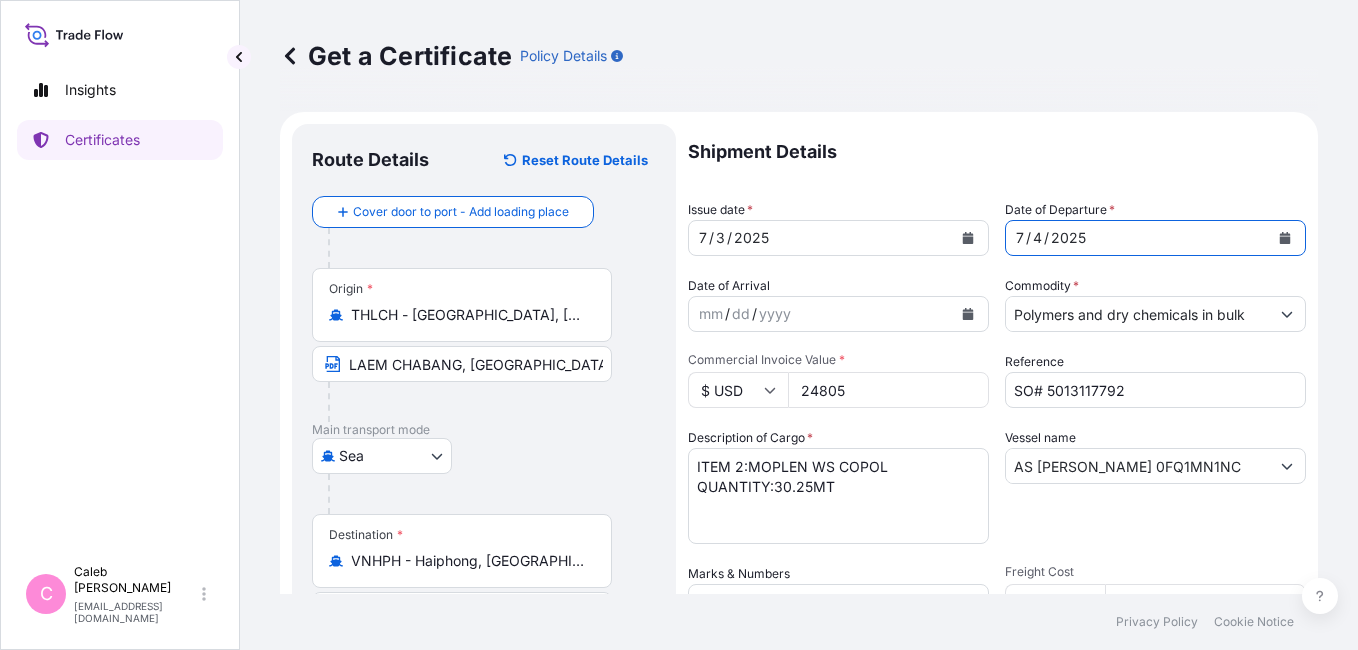click on "24805" at bounding box center [888, 390] 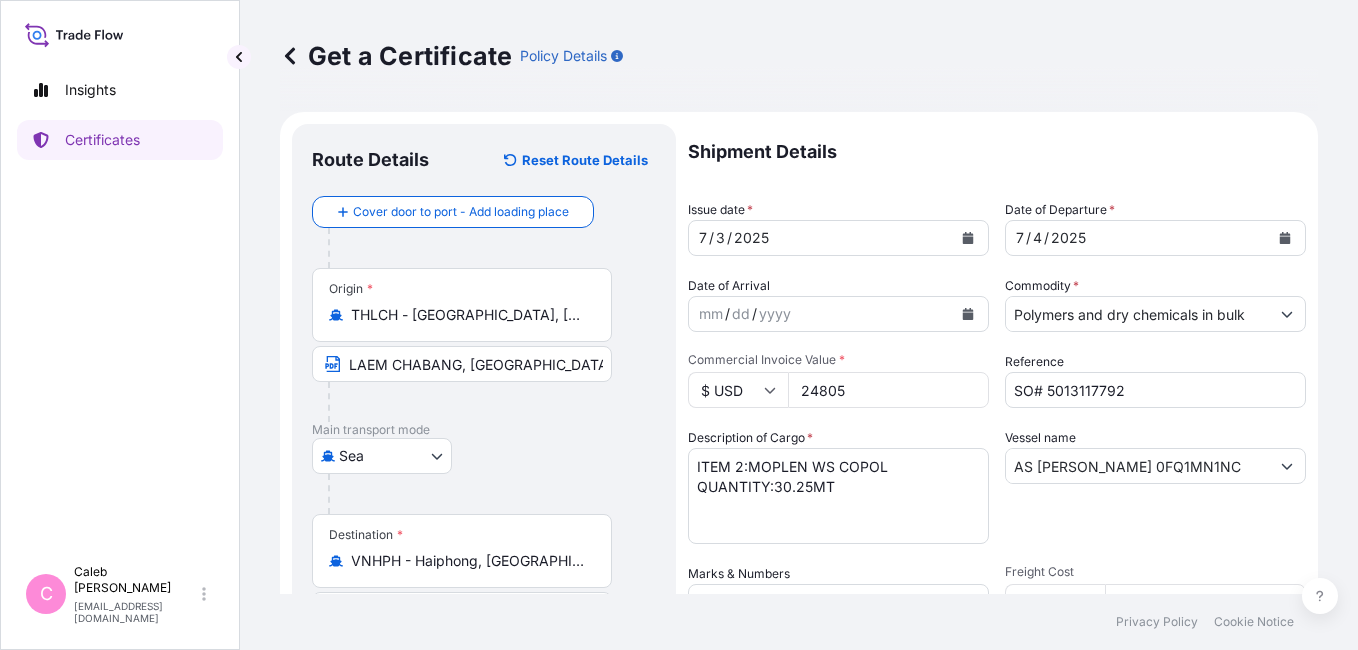 click on "24805" at bounding box center [888, 390] 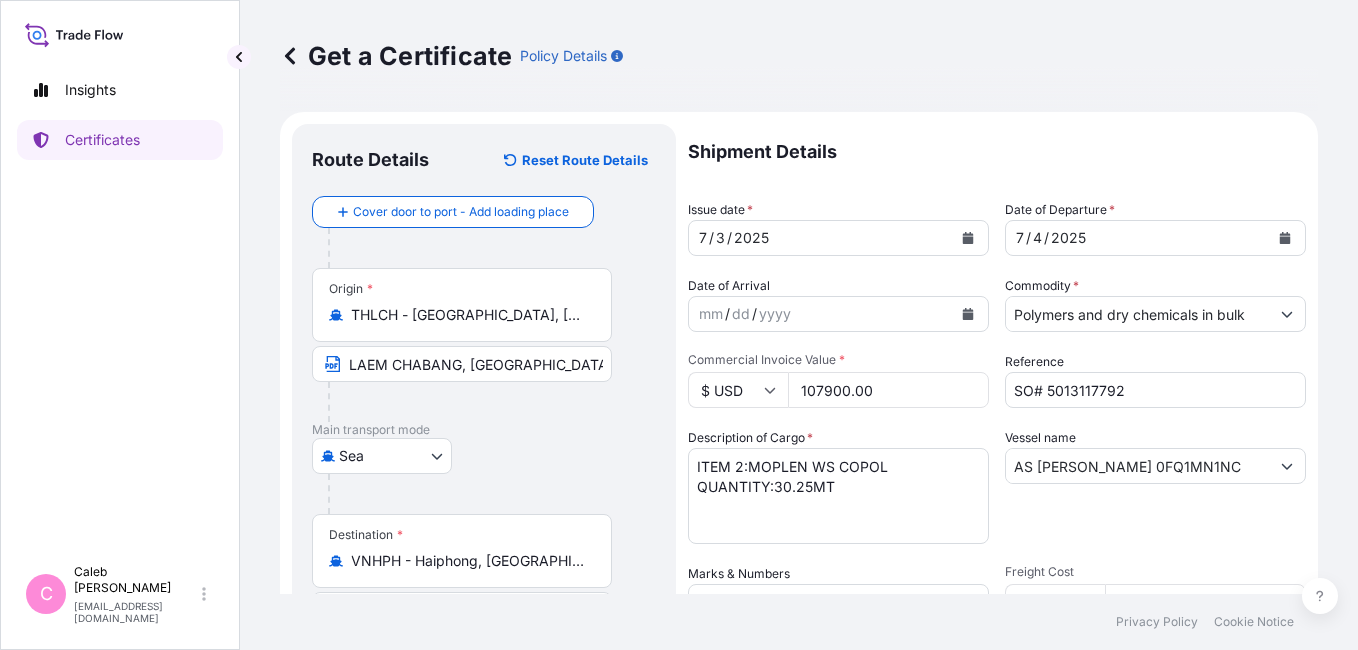 type on "107900.00" 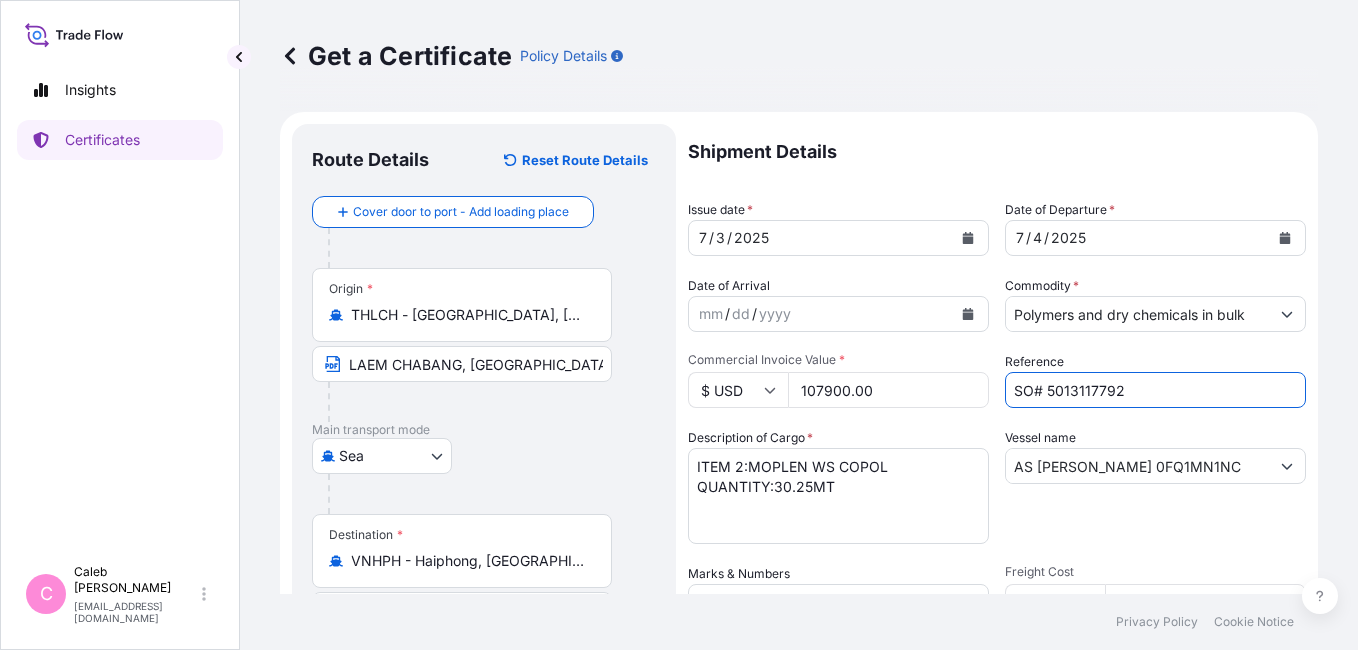 click on "SO# 5013117792" at bounding box center [1155, 390] 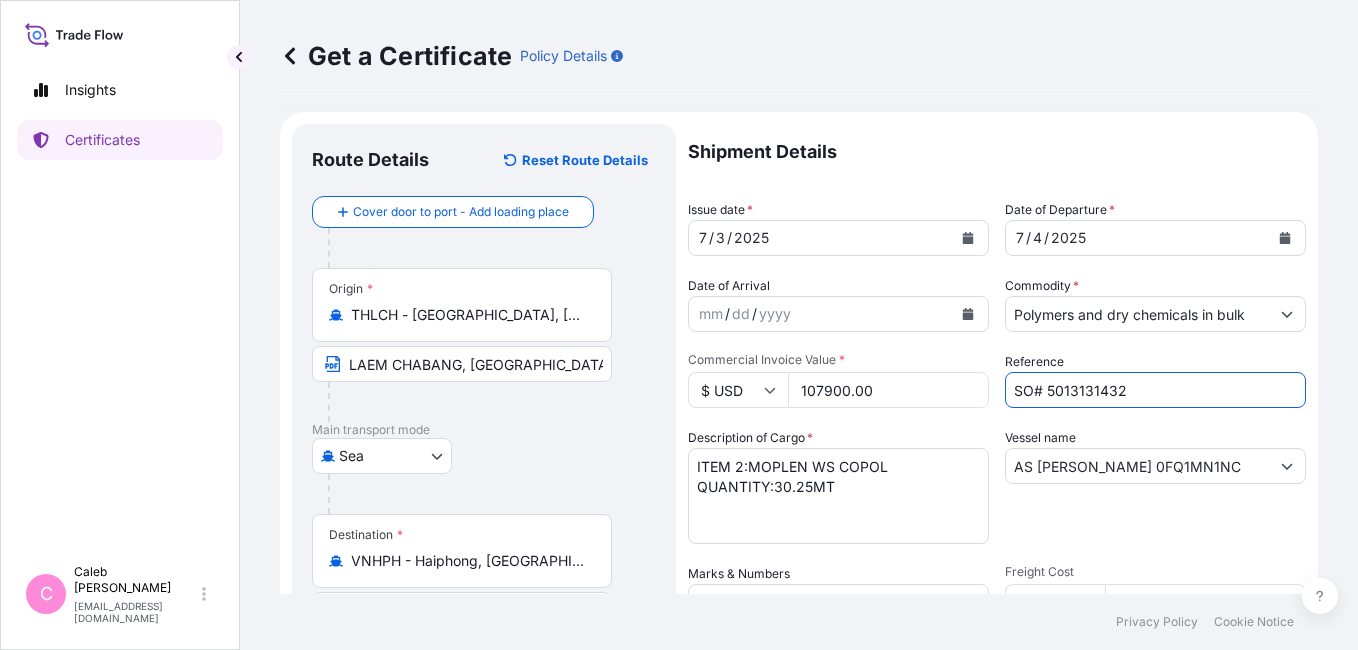 type on "SO# 5013131432" 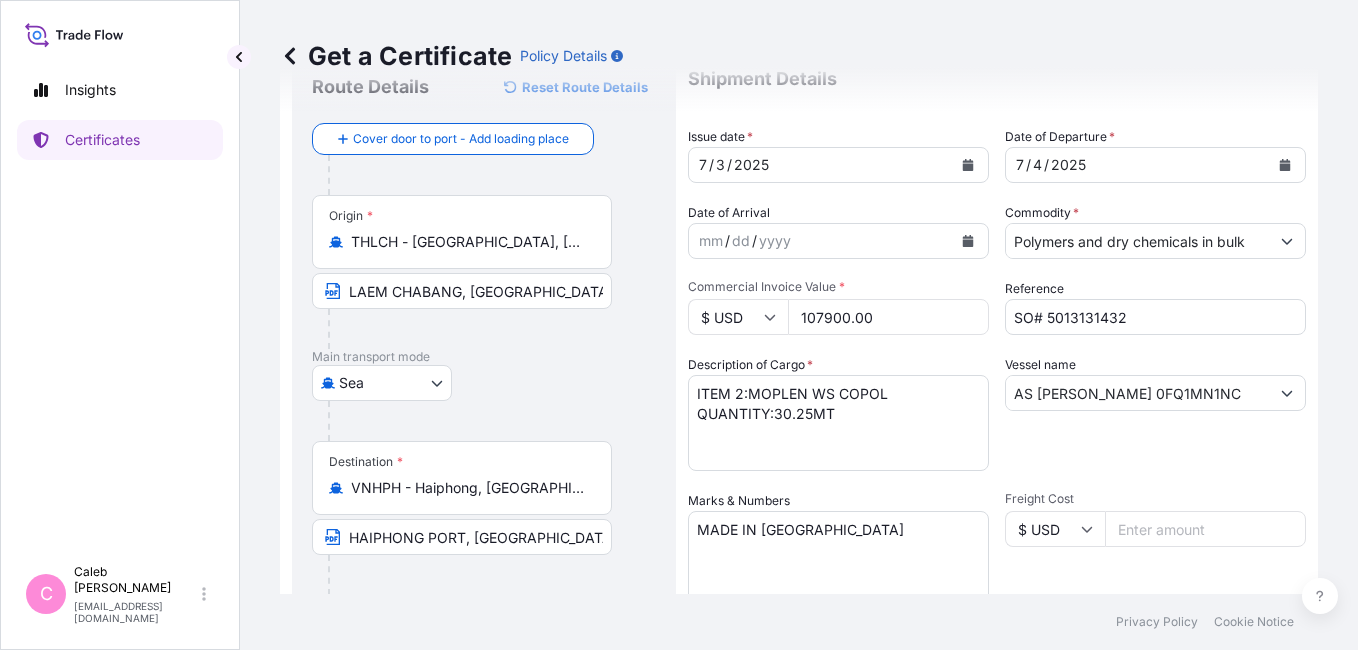 scroll, scrollTop: 92, scrollLeft: 0, axis: vertical 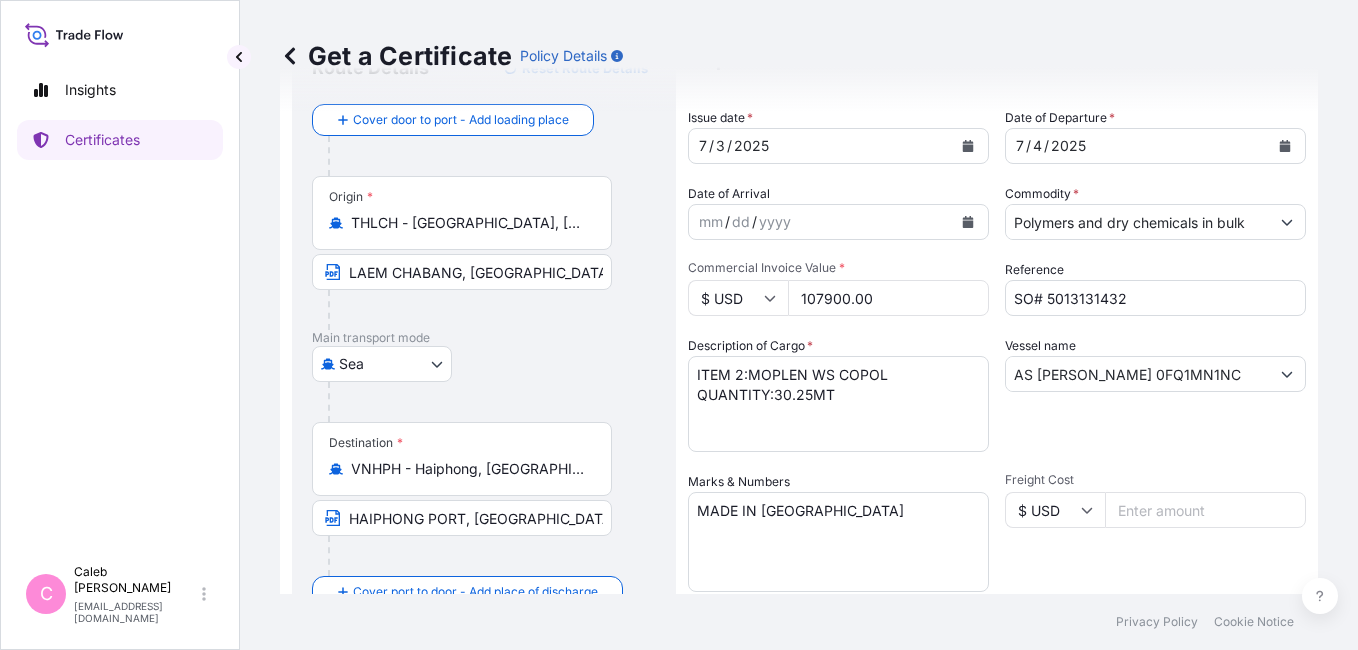click on "[GEOGRAPHIC_DATA]" at bounding box center (484, 364) 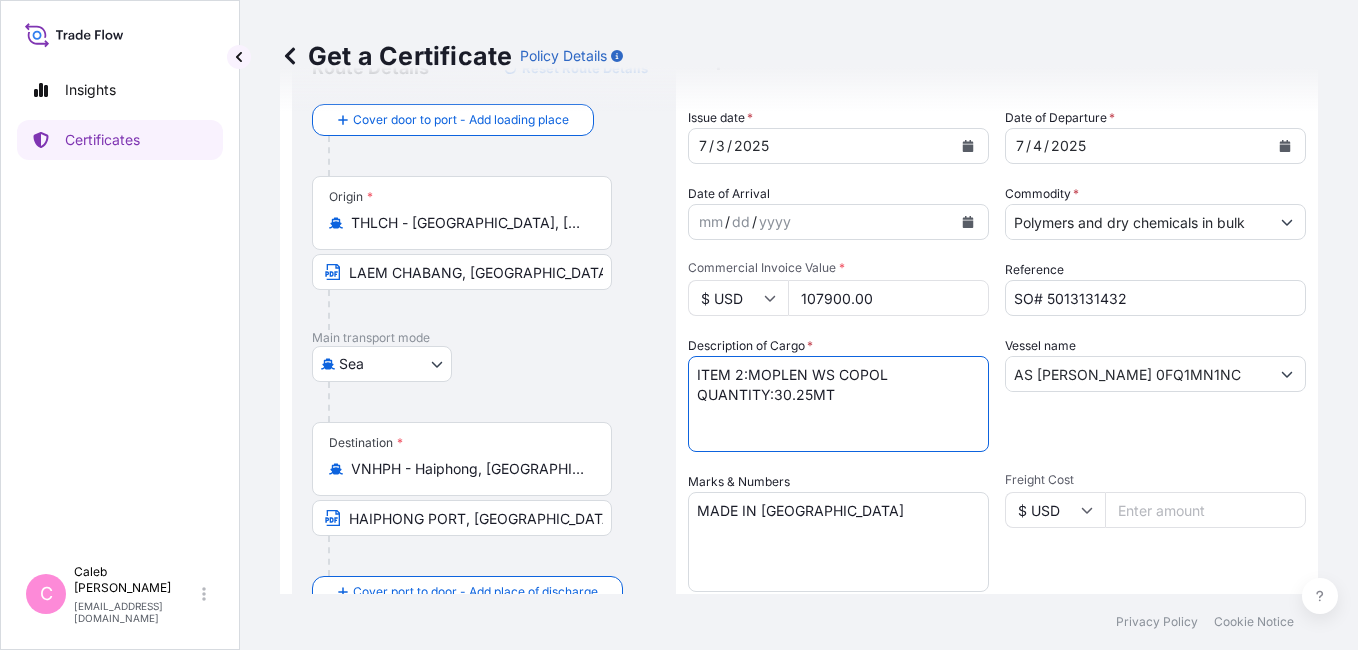 drag, startPoint x: 859, startPoint y: 397, endPoint x: 509, endPoint y: 341, distance: 354.4517 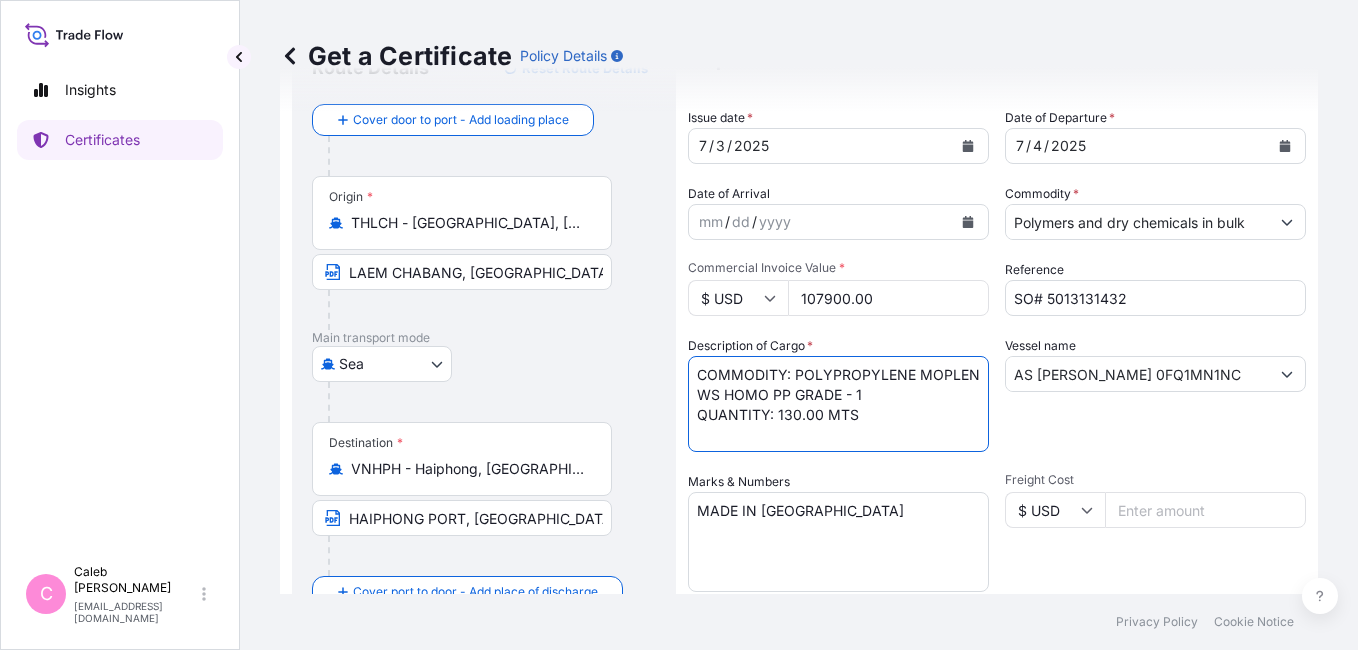click on "ITEM 2:MOPLEN WS COPOL
QUANTITY:30.25MT" at bounding box center (838, 404) 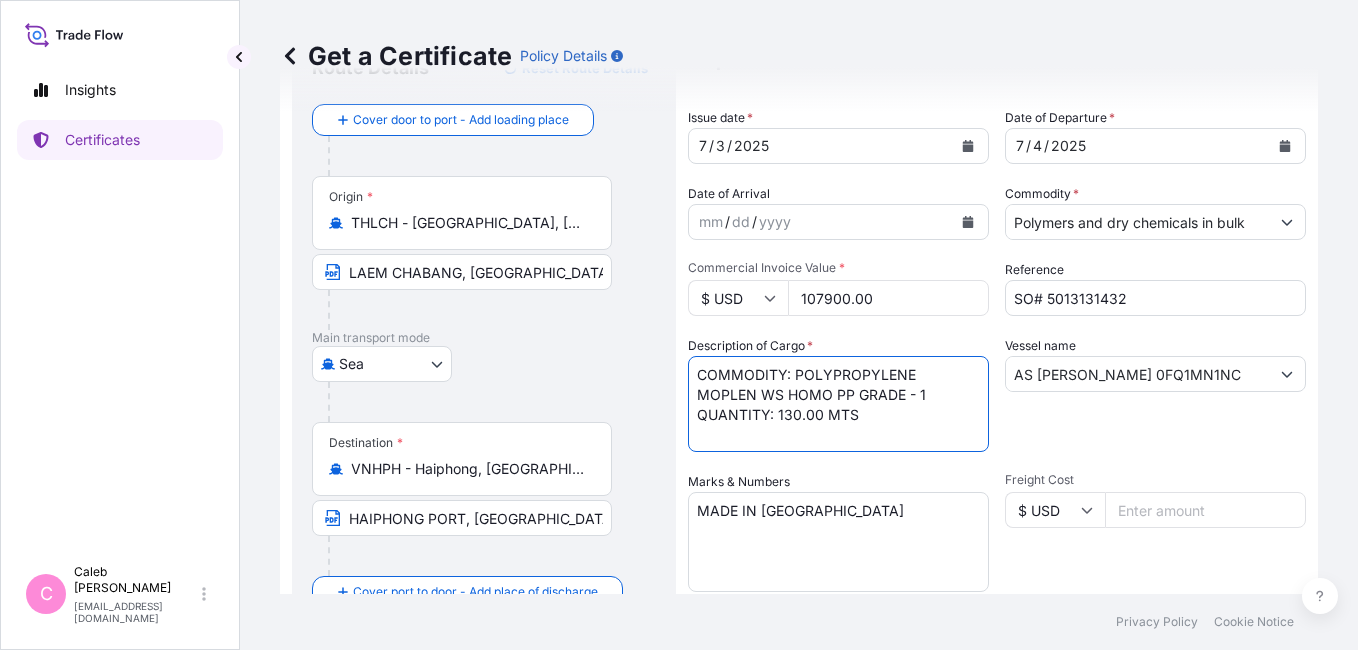 type on "COMMODITY: POLYPROPYLENE
MOPLEN WS HOMO PP GRADE - 1
QUANTITY: 130.00 MTS" 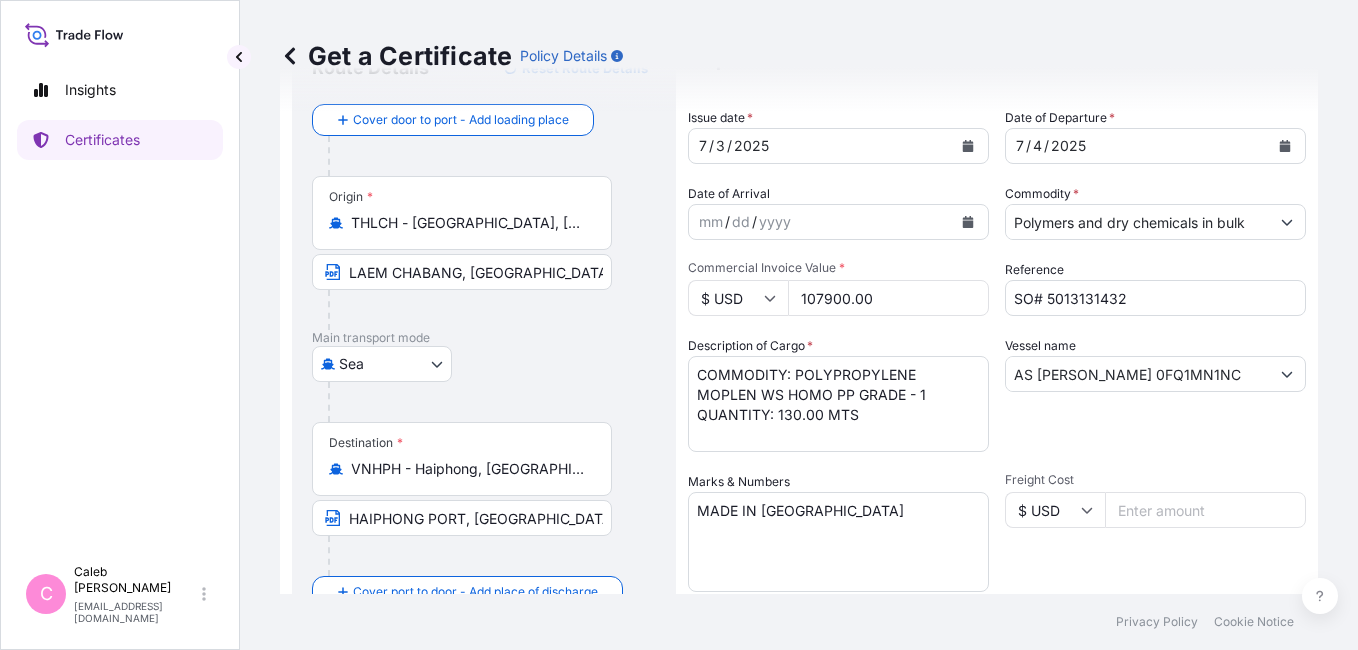 click on "[GEOGRAPHIC_DATA]" at bounding box center (484, 364) 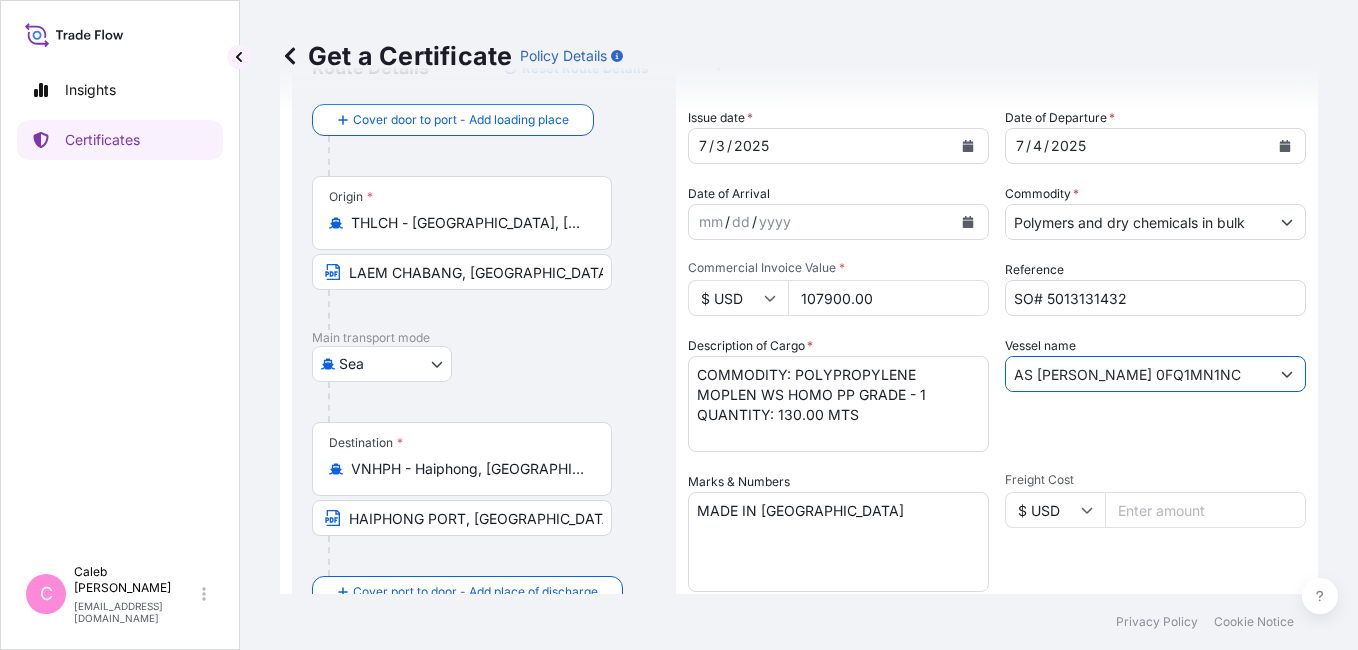 drag, startPoint x: 1194, startPoint y: 365, endPoint x: 728, endPoint y: 364, distance: 466.00107 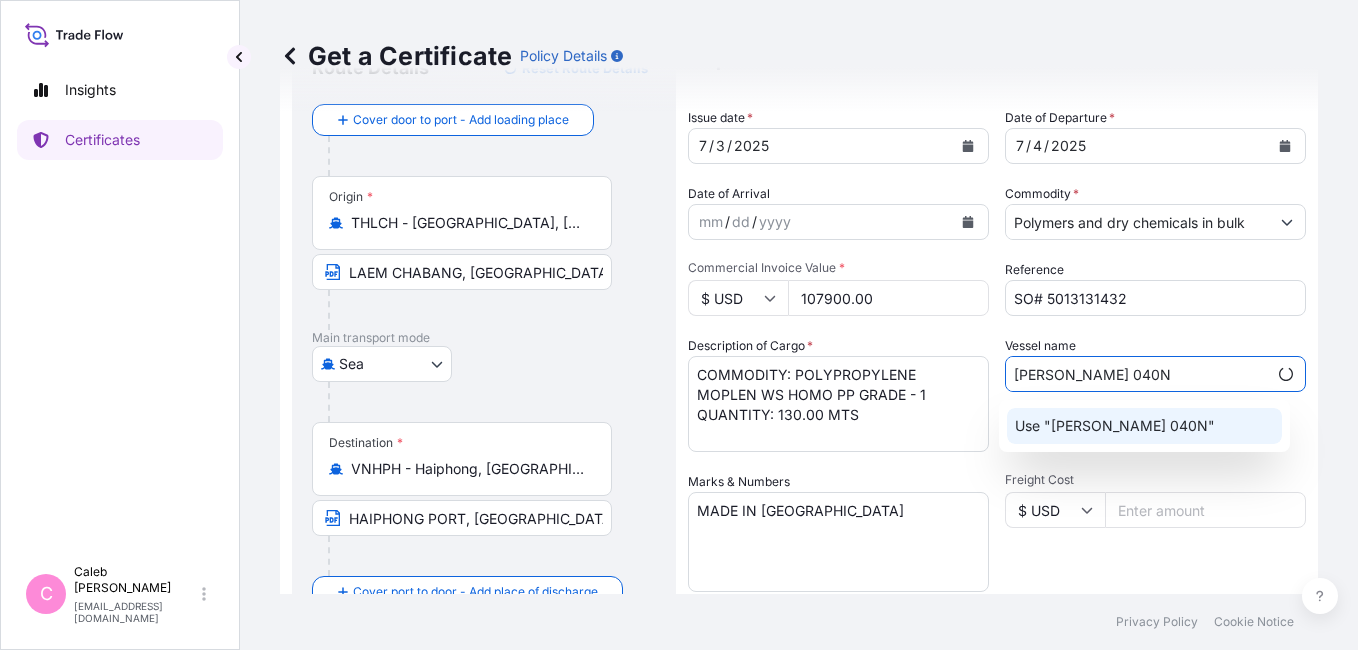 click on "Use "[PERSON_NAME] 040N"" 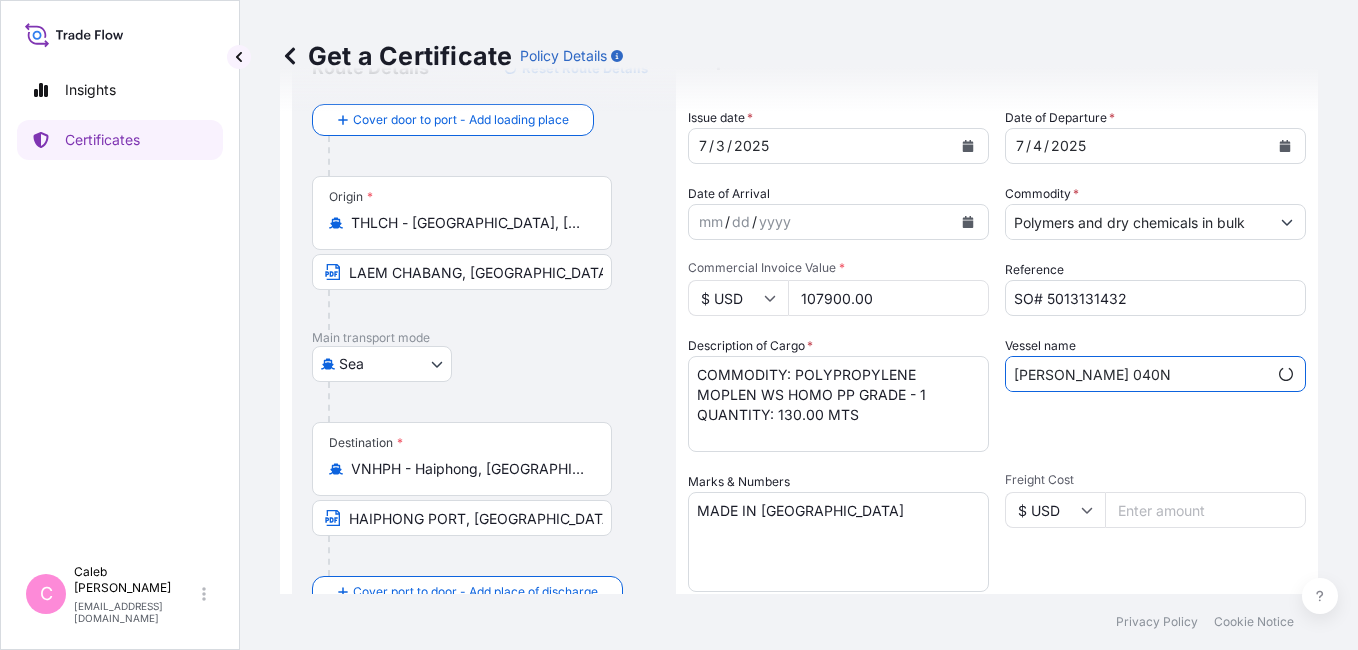 type on "[PERSON_NAME] 040N" 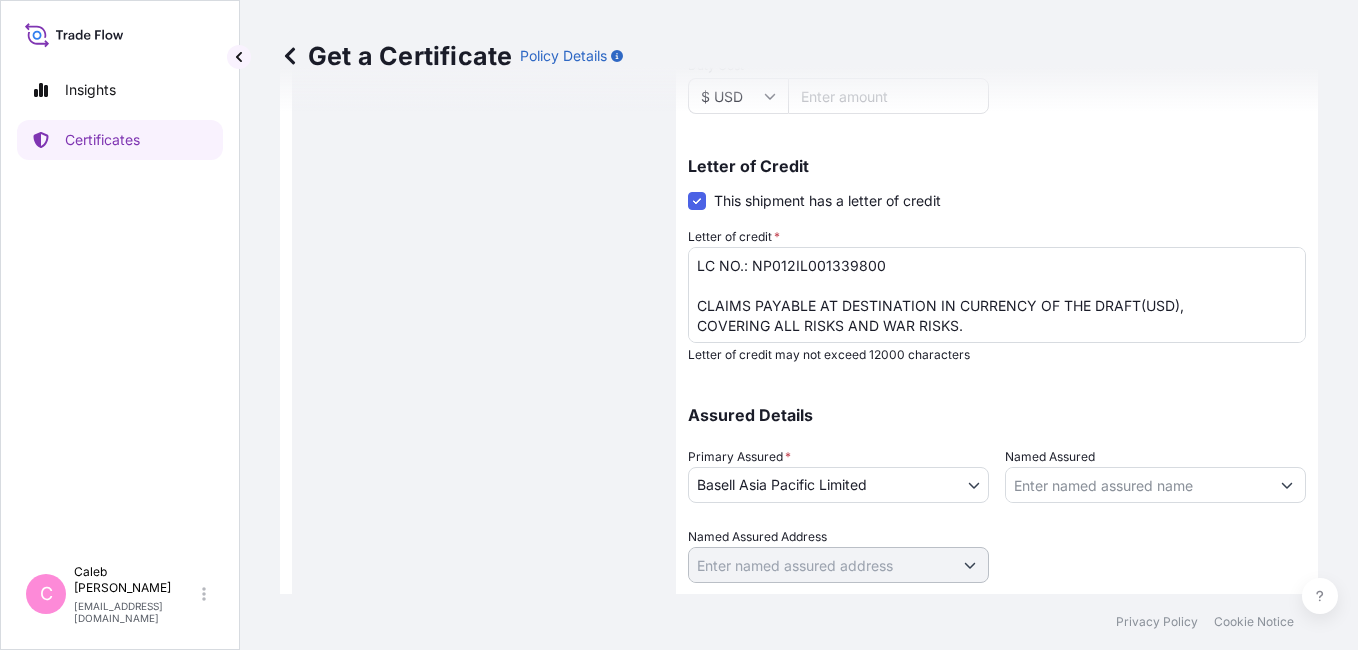 scroll, scrollTop: 649, scrollLeft: 0, axis: vertical 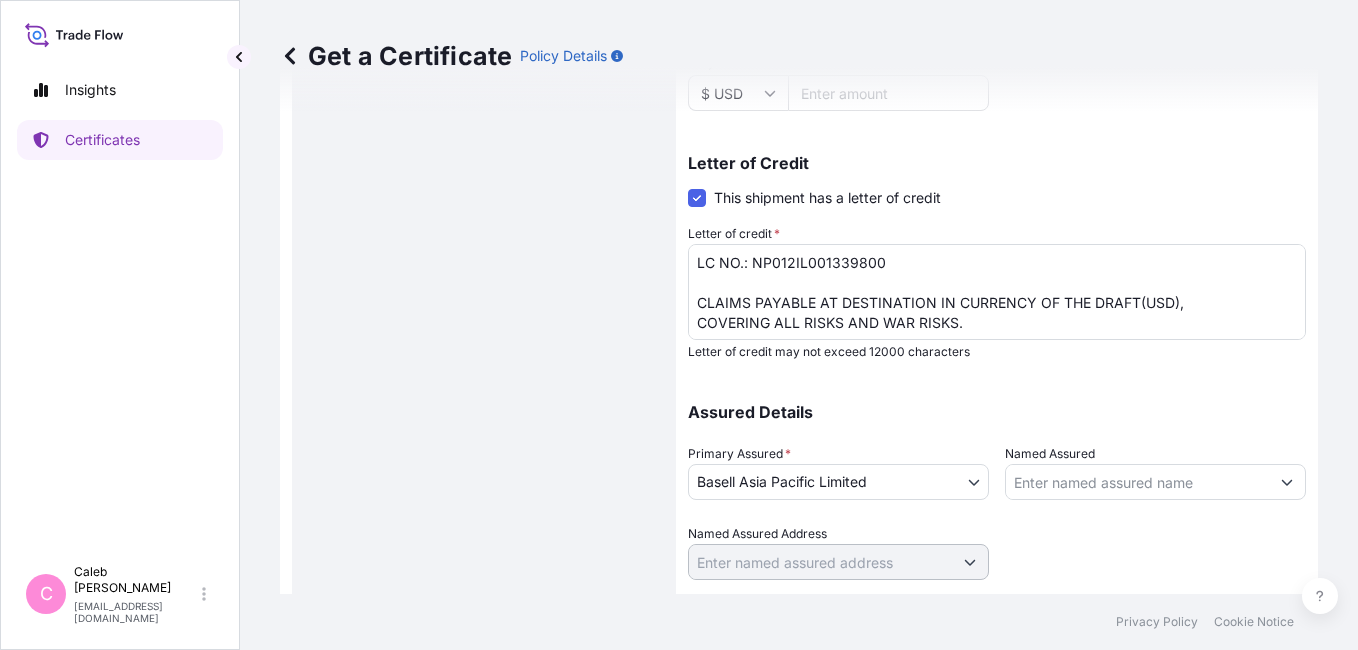 drag, startPoint x: 493, startPoint y: 437, endPoint x: 666, endPoint y: 433, distance: 173.04623 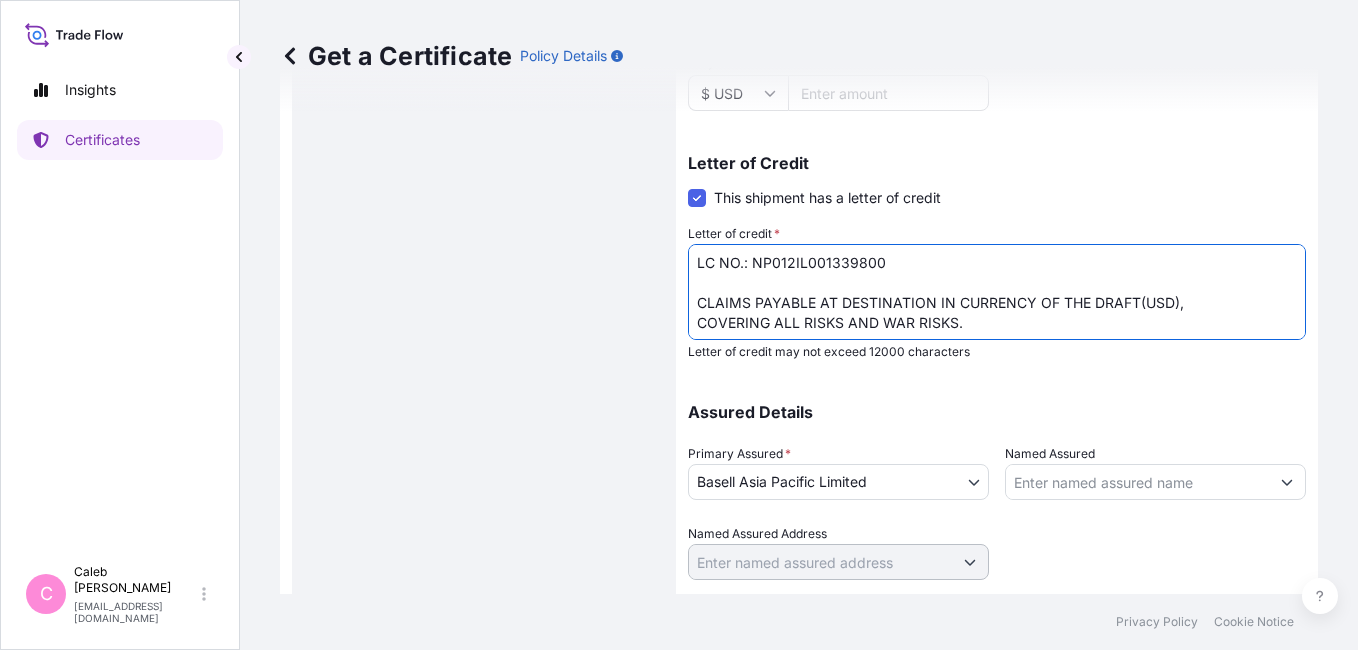 click on "LC NO.: NP012IL001339800
CLAIMS PAYABLE AT DESTINATION IN CURRENCY OF THE DRAFT(USD),
COVERING ALL RISKS AND WAR RISKS.
NO. OF ORIGINAL ISSUED: 02 (01 ORIGINAL + 01 DUPLICATE)" at bounding box center [997, 292] 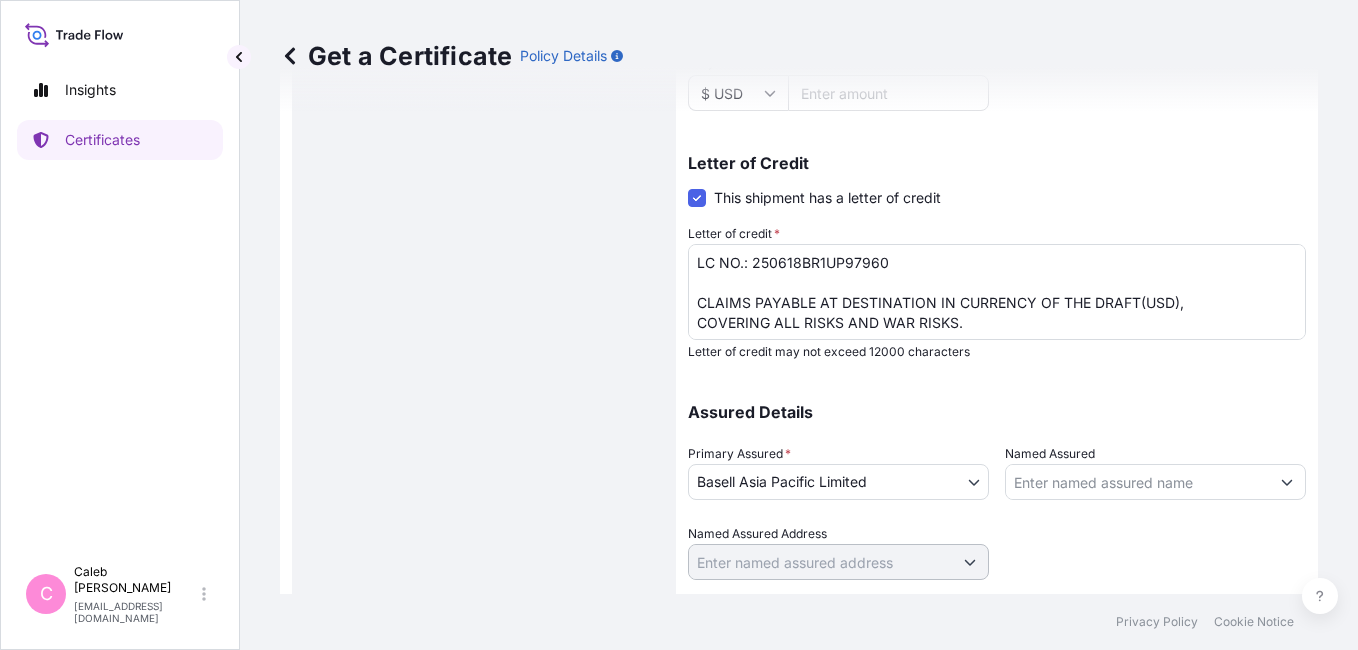 click on "Route Details Reset Route Details   Cover door to port - Add loading place Place of loading Road / [GEOGRAPHIC_DATA] / Inland Origin * [GEOGRAPHIC_DATA], [GEOGRAPHIC_DATA] [GEOGRAPHIC_DATA], [GEOGRAPHIC_DATA] Main transport mode [GEOGRAPHIC_DATA] Destination * VNHPH - [GEOGRAPHIC_DATA], [GEOGRAPHIC_DATA] [GEOGRAPHIC_DATA], [GEOGRAPHIC_DATA] Cover port to door - Add place of discharge Road / [GEOGRAPHIC_DATA] / Inland Place of Discharge" at bounding box center (484, 55) 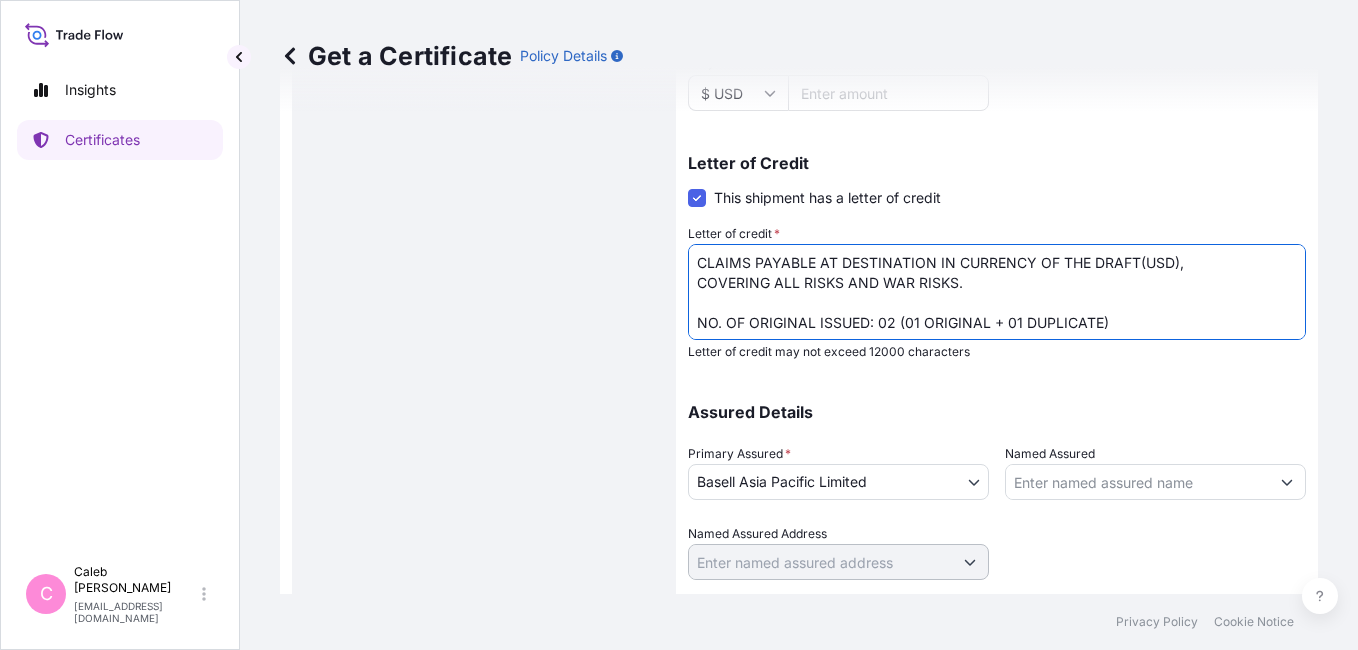scroll, scrollTop: 42, scrollLeft: 0, axis: vertical 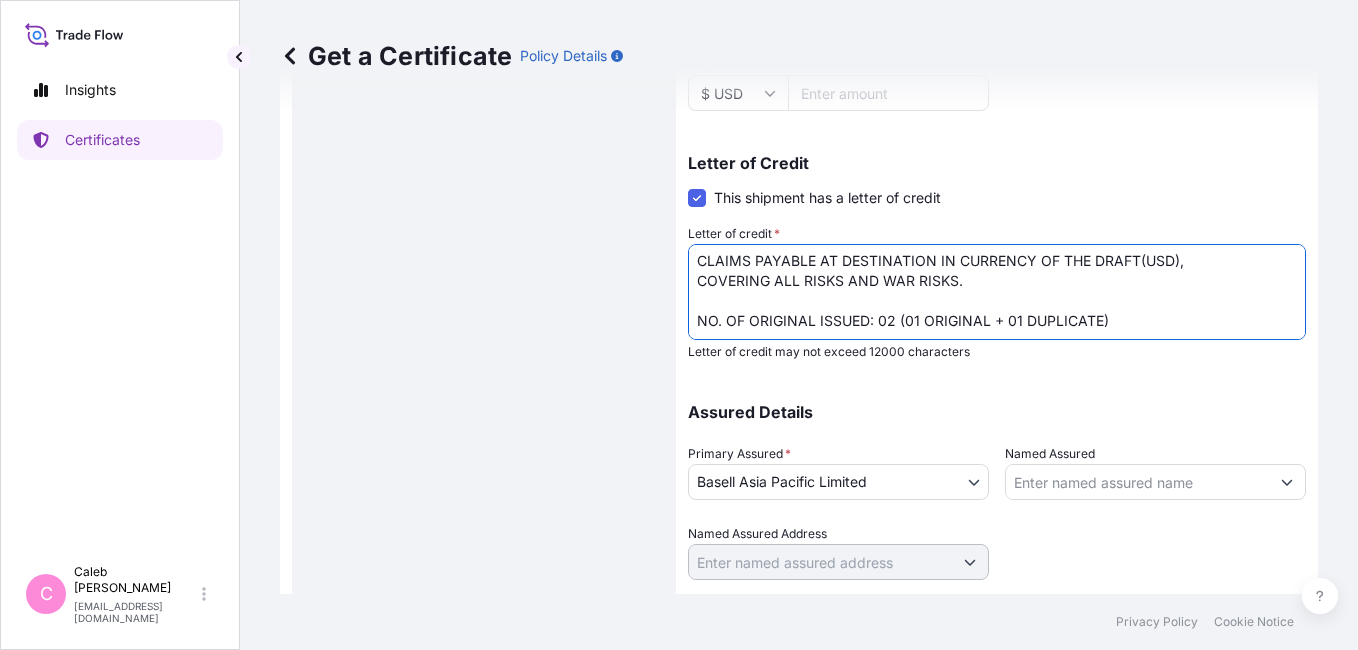 drag, startPoint x: 970, startPoint y: 326, endPoint x: 672, endPoint y: 265, distance: 304.17923 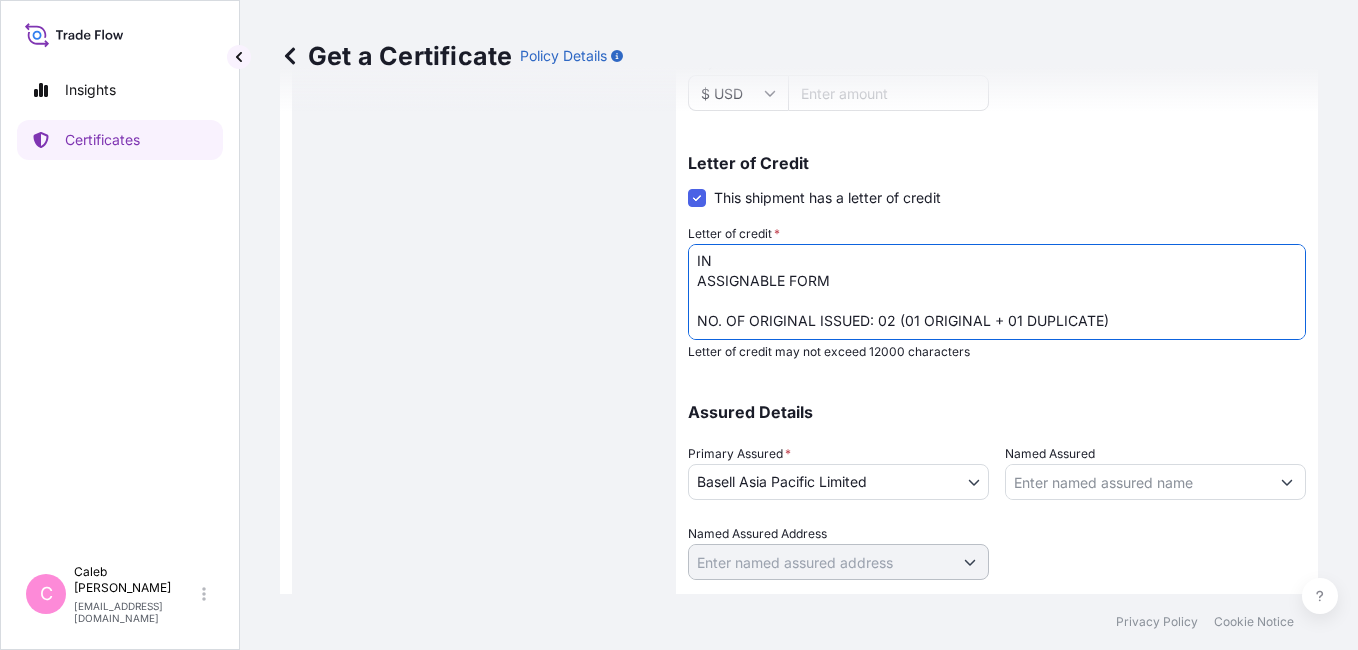 click on "LC NO.: NP012IL001339800
CLAIMS PAYABLE AT DESTINATION IN CURRENCY OF THE DRAFT(USD),
COVERING ALL RISKS AND WAR RISKS.
NO. OF ORIGINAL ISSUED: 02 (01 ORIGINAL + 01 DUPLICATE)" at bounding box center (997, 292) 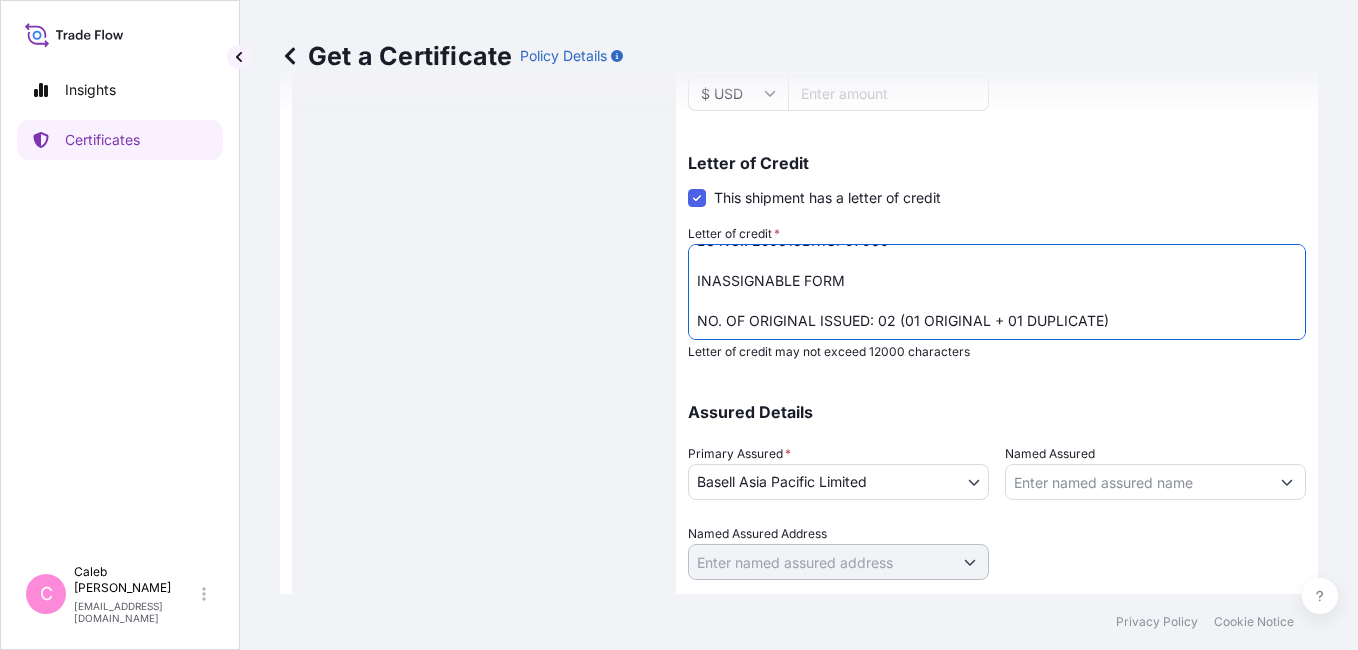 scroll, scrollTop: 22, scrollLeft: 0, axis: vertical 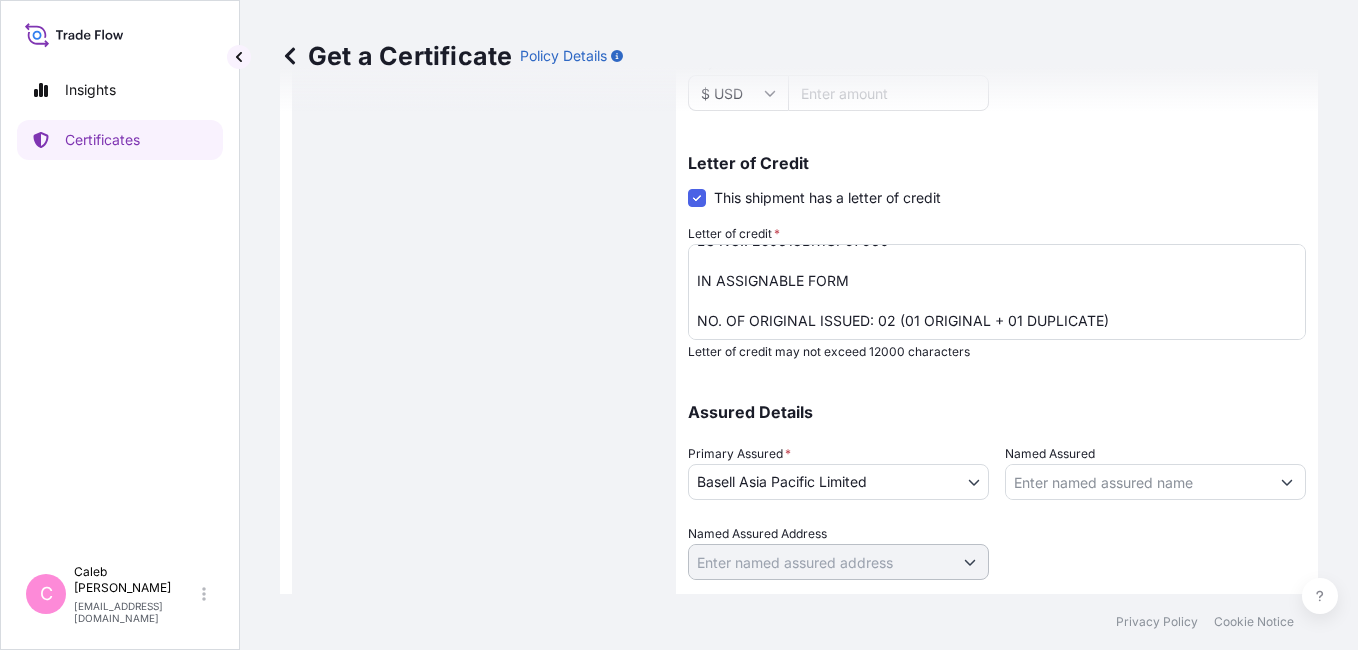 click on "Route Details Reset Route Details   Cover door to port - Add loading place Place of loading Road / [GEOGRAPHIC_DATA] / Inland Origin * [GEOGRAPHIC_DATA], [GEOGRAPHIC_DATA] [GEOGRAPHIC_DATA], [GEOGRAPHIC_DATA] Main transport mode [GEOGRAPHIC_DATA] Destination * VNHPH - [GEOGRAPHIC_DATA], [GEOGRAPHIC_DATA] [GEOGRAPHIC_DATA], [GEOGRAPHIC_DATA] Cover port to door - Add place of discharge Road / [GEOGRAPHIC_DATA] / Inland Place of Discharge" at bounding box center [484, 55] 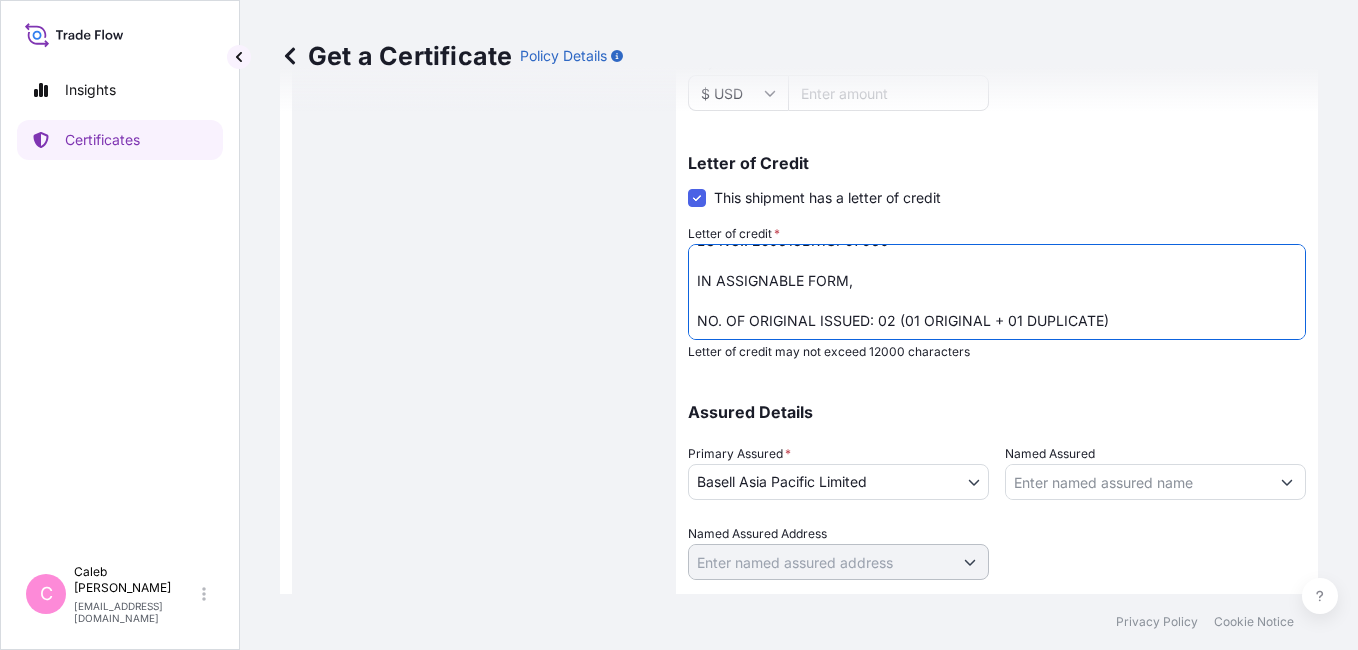 paste on "COVERING ALL RISKS" 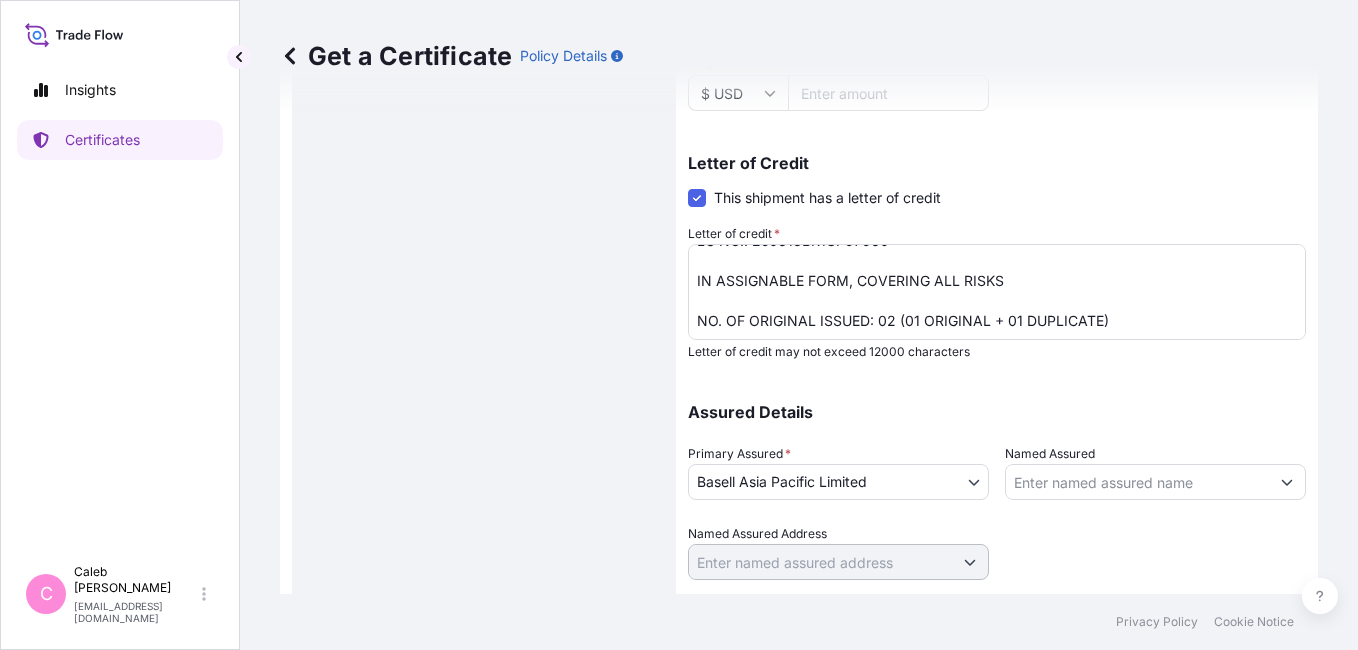 click on "Route Details Reset Route Details   Cover door to port - Add loading place Place of loading Road / [GEOGRAPHIC_DATA] / Inland Origin * [GEOGRAPHIC_DATA], [GEOGRAPHIC_DATA] [GEOGRAPHIC_DATA], [GEOGRAPHIC_DATA] Main transport mode [GEOGRAPHIC_DATA] Destination * VNHPH - [GEOGRAPHIC_DATA], [GEOGRAPHIC_DATA] [GEOGRAPHIC_DATA], [GEOGRAPHIC_DATA] Cover port to door - Add place of discharge Road / [GEOGRAPHIC_DATA] / Inland Place of Discharge" at bounding box center (484, 55) 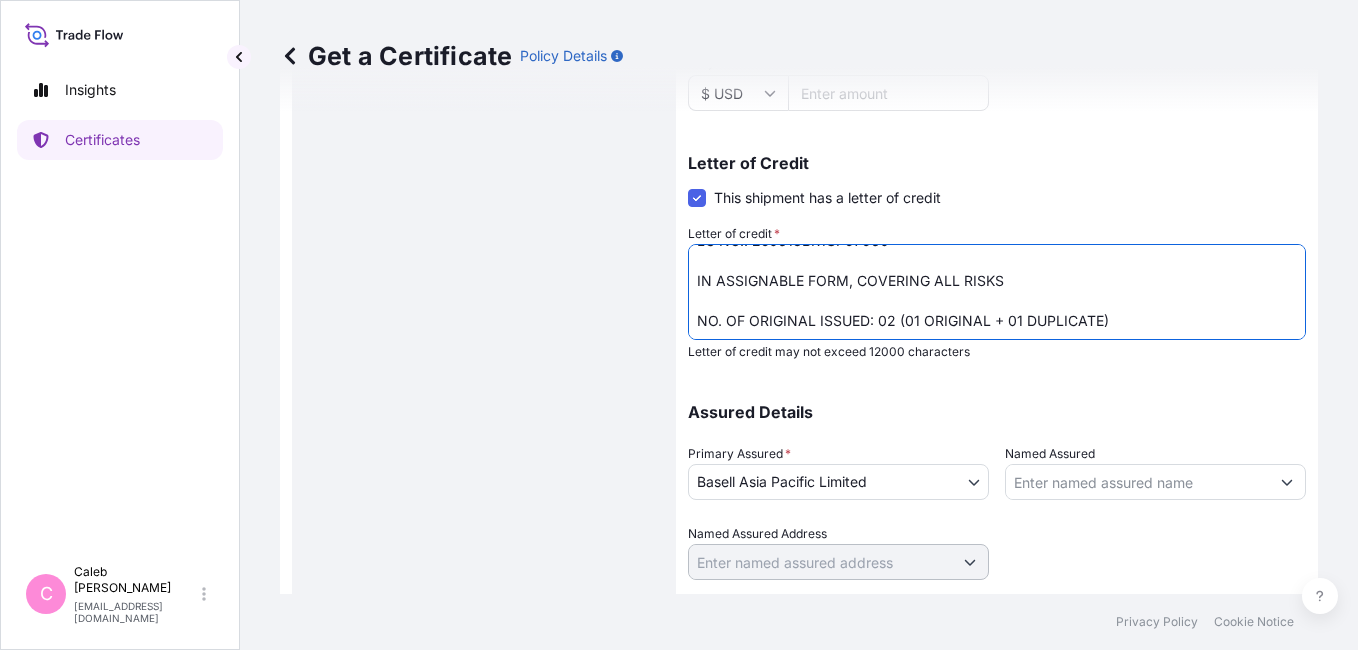 click on "LC NO.: NP012IL001339800
CLAIMS PAYABLE AT DESTINATION IN CURRENCY OF THE DRAFT(USD),
COVERING ALL RISKS AND WAR RISKS.
NO. OF ORIGINAL ISSUED: 02 (01 ORIGINAL + 01 DUPLICATE)" at bounding box center (997, 292) 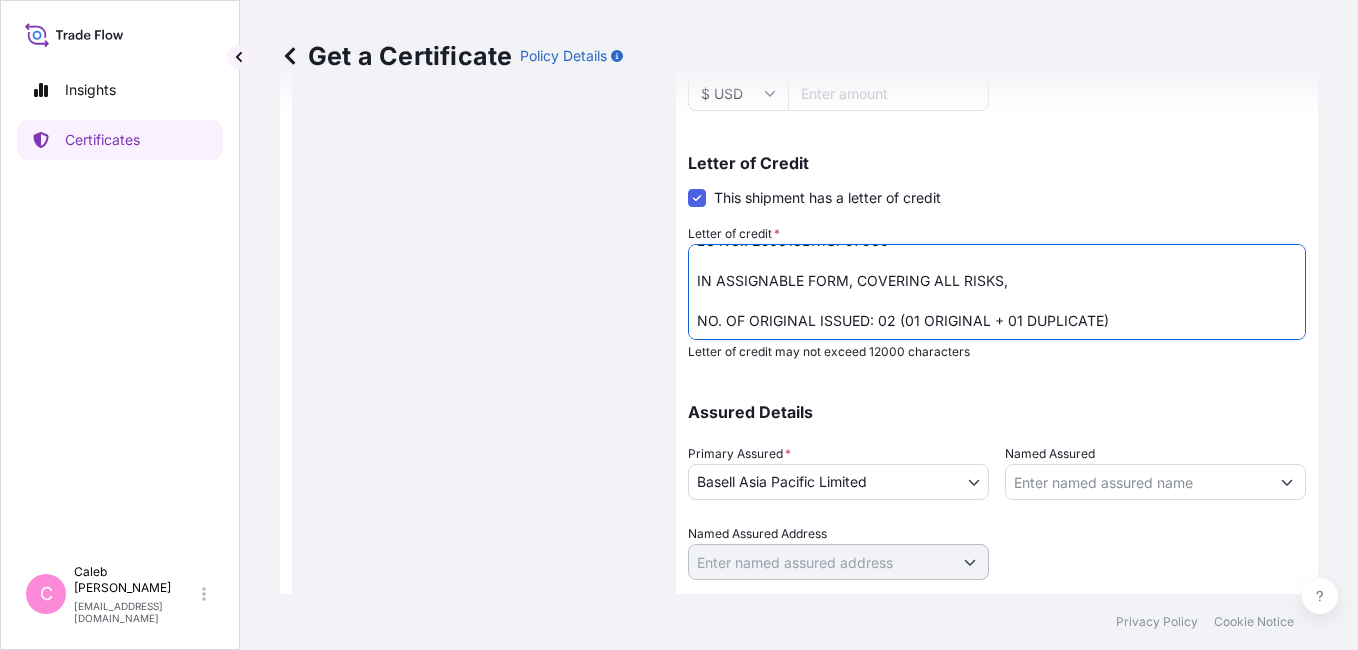 paste on "IN THE INVOICE CURRRENCY" 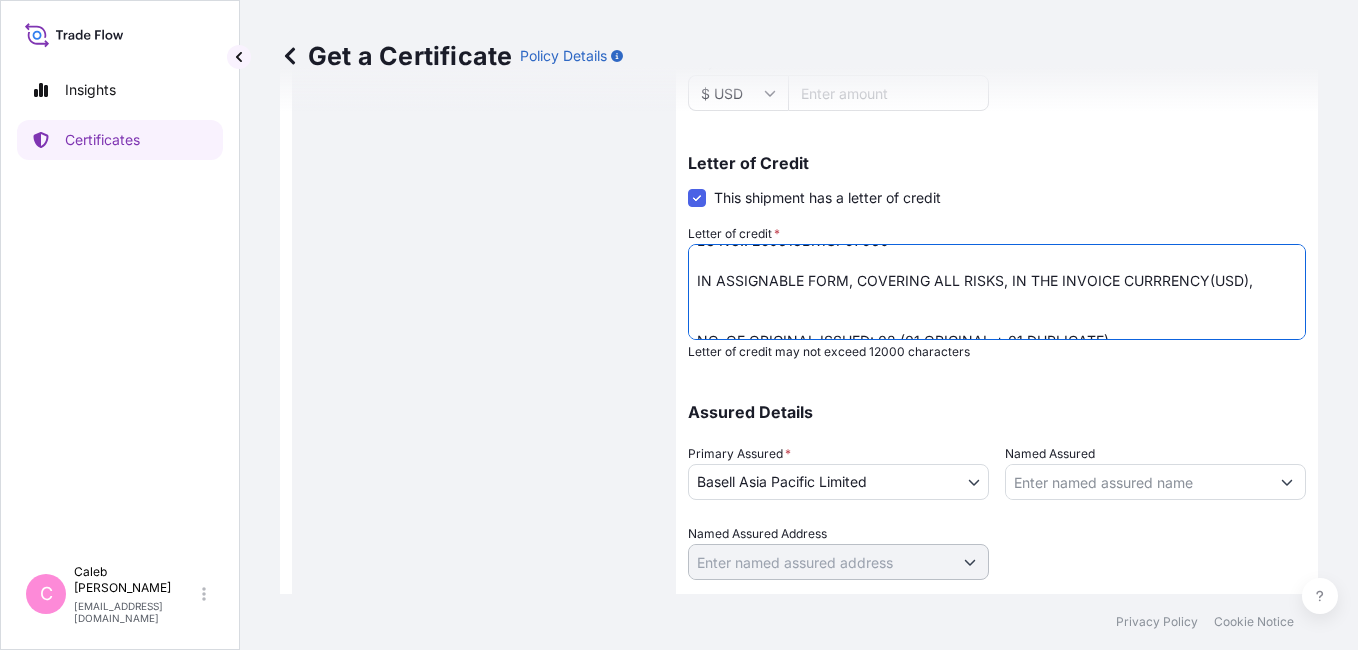 scroll, scrollTop: 42, scrollLeft: 0, axis: vertical 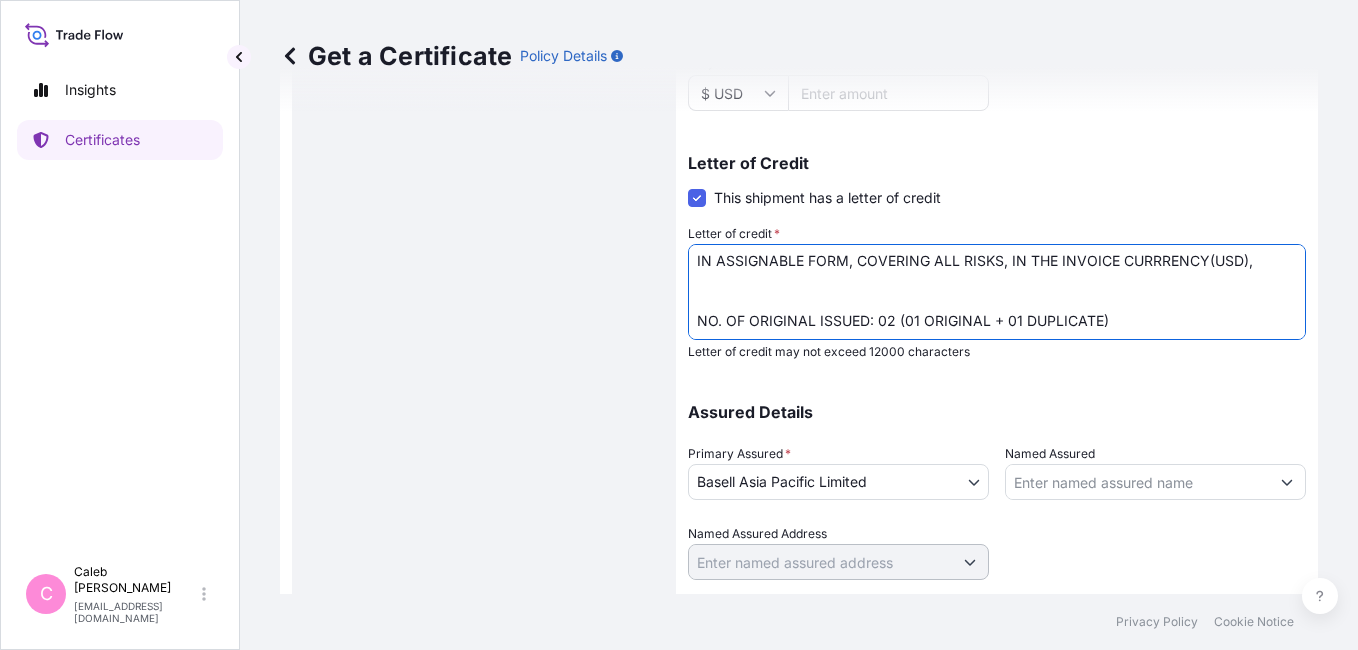 paste on "IRRESPECTIVE
OF PERCENTAGE, SHOWING CLAIM PAYABLE IN [GEOGRAPHIC_DATA] BY A NAMED CLAIMS
OR SETTLING INSURANCE AGENT LOCATED IN [GEOGRAPHIC_DATA] (WITH DETAILS OF
FULL NAME, ADDRESS AND TEL NO. OF THIS AGENT) AND SHOWING THE
NUMBER OF ORIGINALS ISSUED." 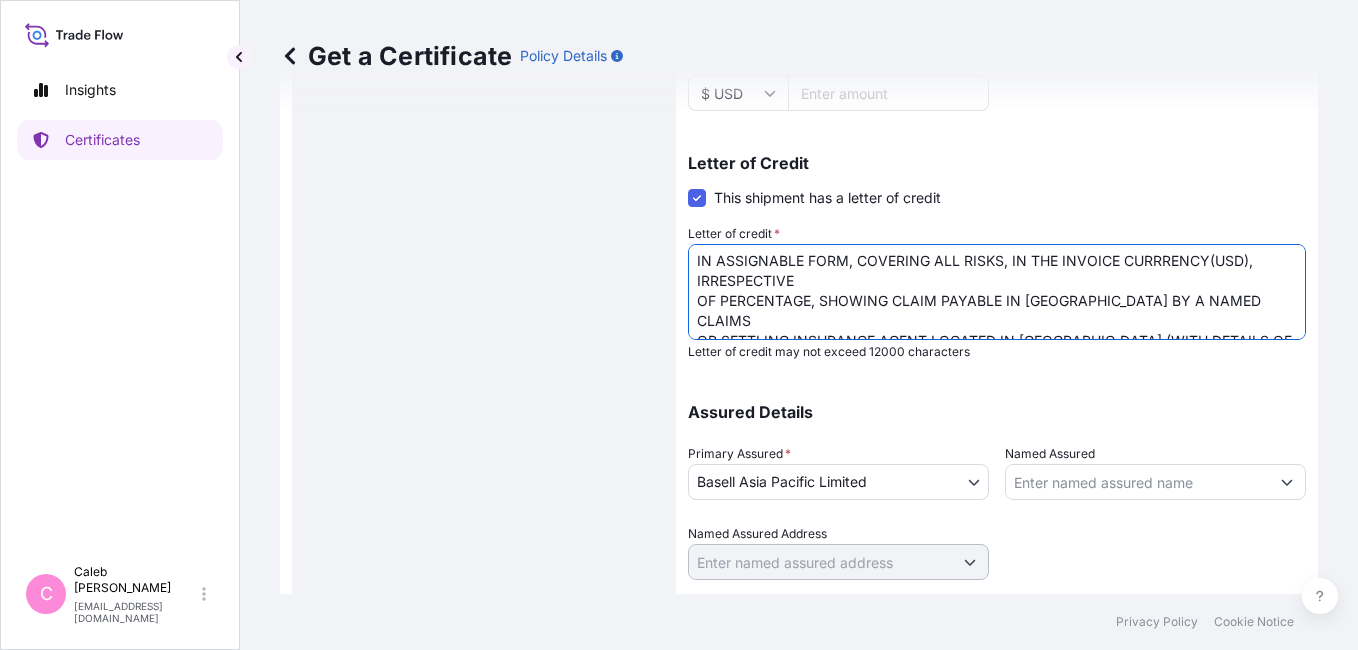 scroll, scrollTop: 122, scrollLeft: 0, axis: vertical 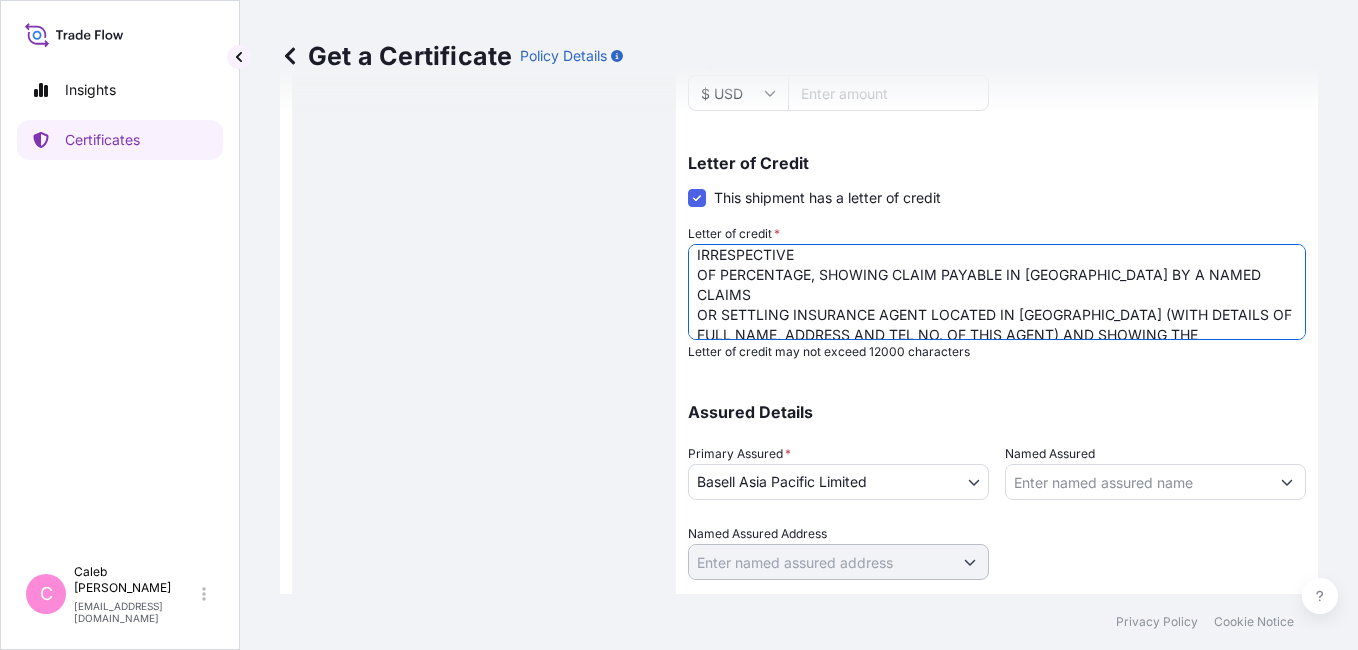 click on "LC NO.: NP012IL001339800
CLAIMS PAYABLE AT DESTINATION IN CURRENCY OF THE DRAFT(USD),
COVERING ALL RISKS AND WAR RISKS.
NO. OF ORIGINAL ISSUED: 02 (01 ORIGINAL + 01 DUPLICATE)" at bounding box center (997, 292) 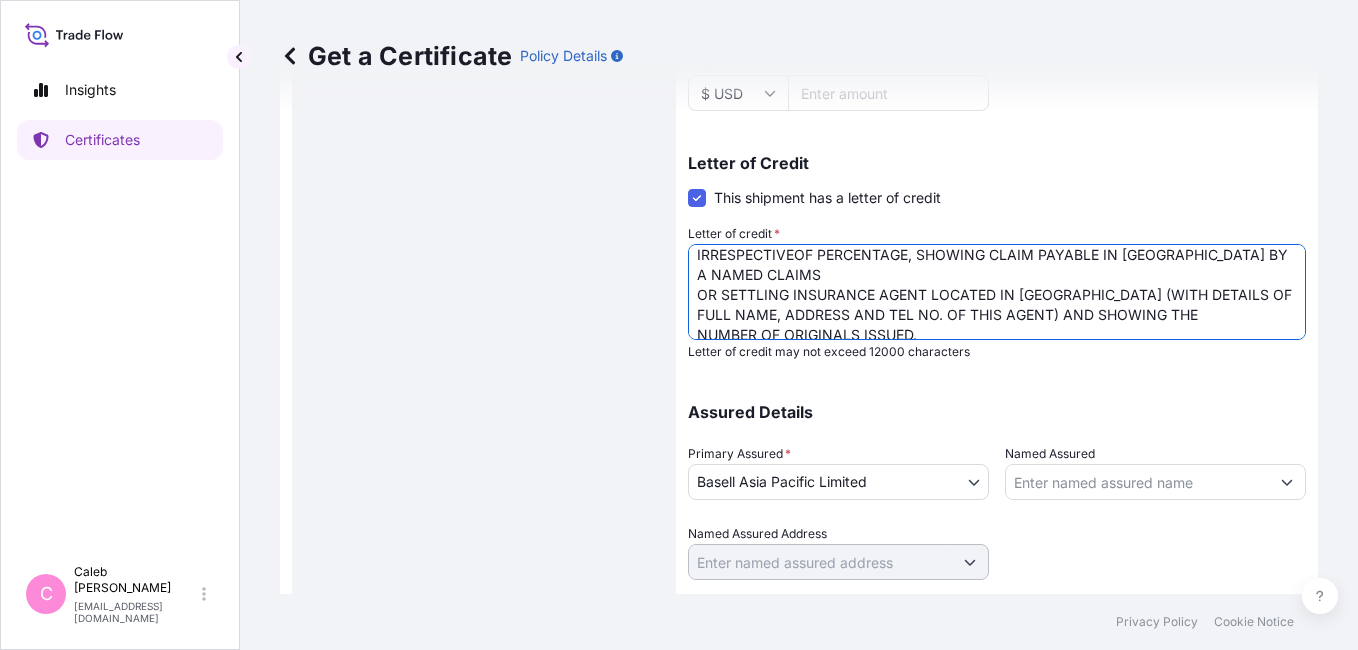 scroll, scrollTop: 48, scrollLeft: 0, axis: vertical 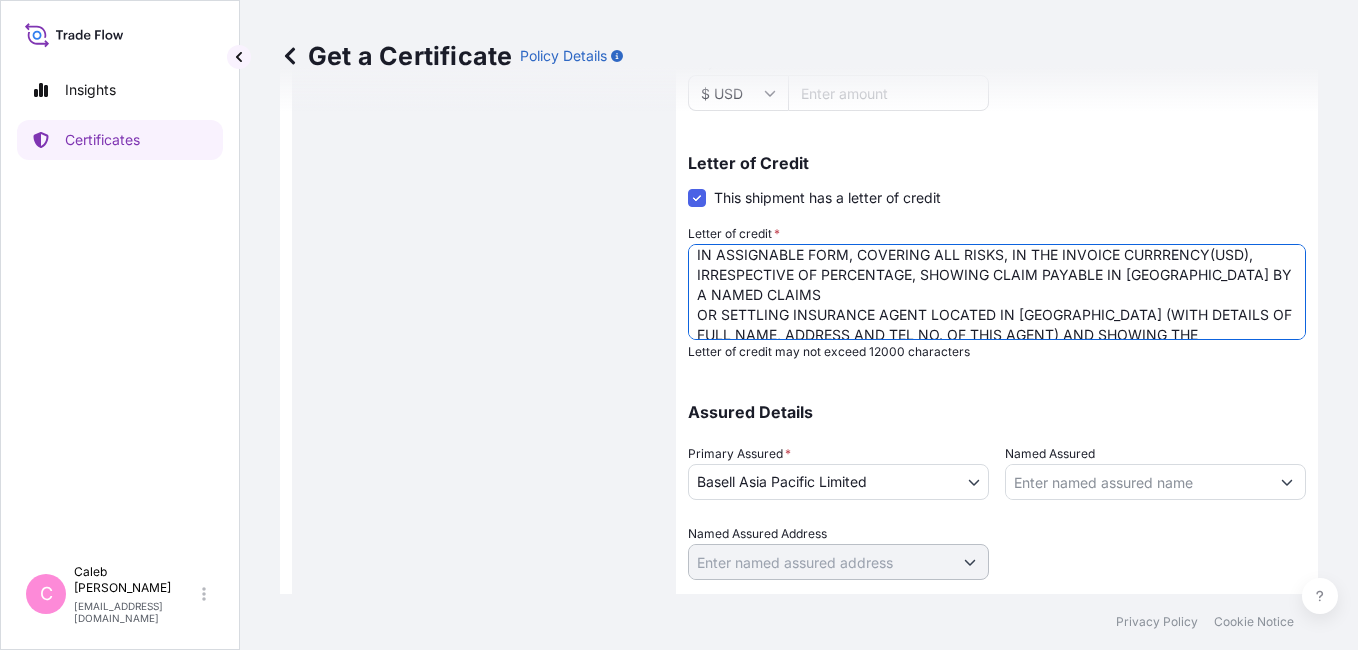click on "LC NO.: NP012IL001339800
CLAIMS PAYABLE AT DESTINATION IN CURRENCY OF THE DRAFT(USD),
COVERING ALL RISKS AND WAR RISKS.
NO. OF ORIGINAL ISSUED: 02 (01 ORIGINAL + 01 DUPLICATE)" at bounding box center [997, 292] 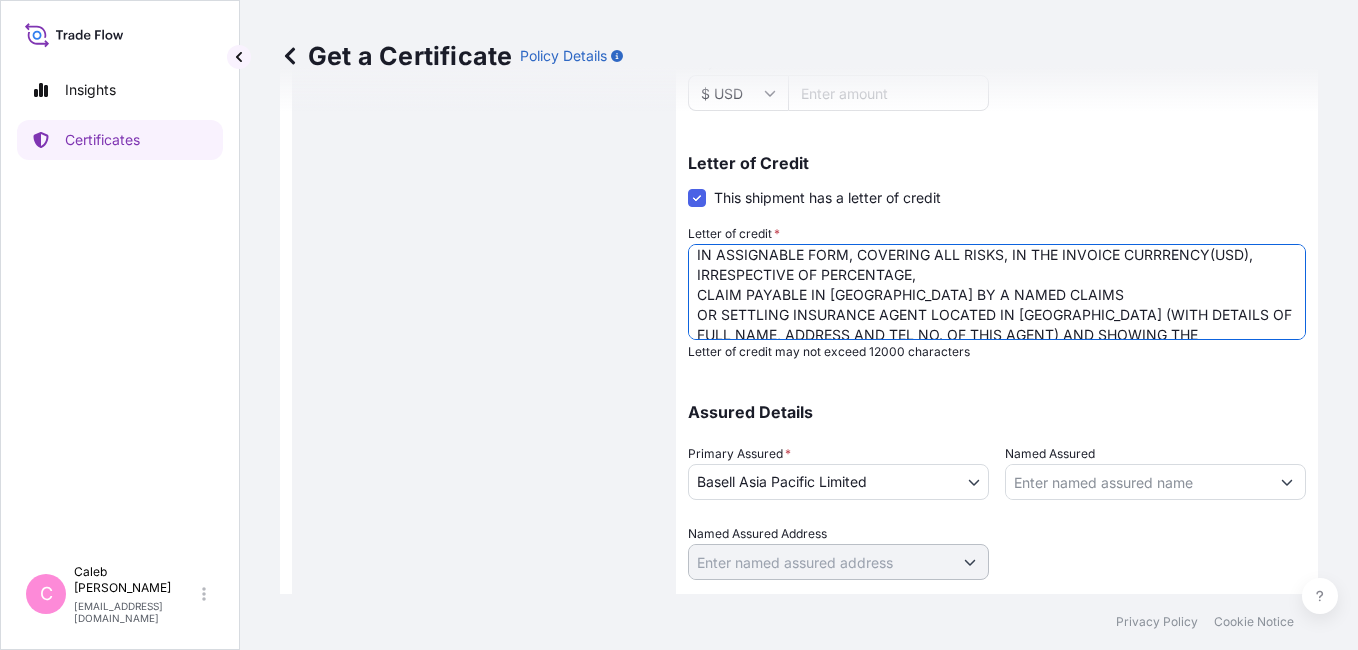 scroll, scrollTop: 68, scrollLeft: 0, axis: vertical 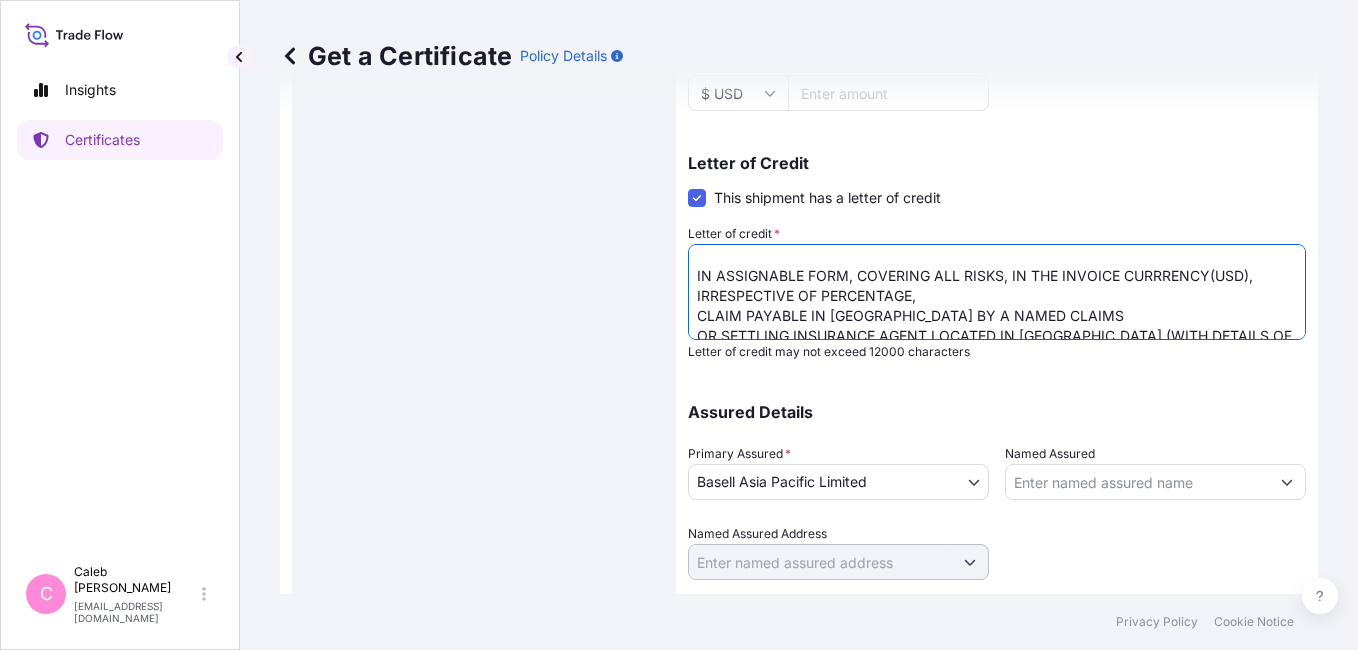 click on "LC NO.: NP012IL001339800
CLAIMS PAYABLE AT DESTINATION IN CURRENCY OF THE DRAFT(USD),
COVERING ALL RISKS AND WAR RISKS.
NO. OF ORIGINAL ISSUED: 02 (01 ORIGINAL + 01 DUPLICATE)" at bounding box center [997, 292] 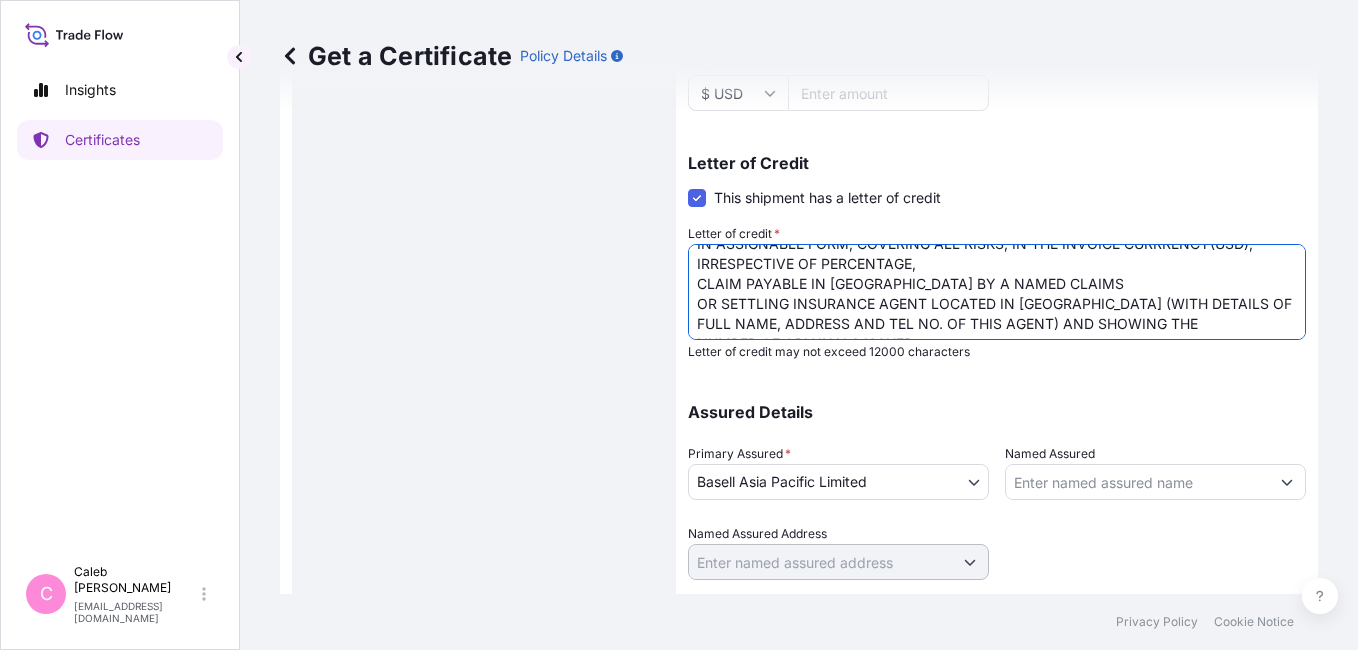 scroll, scrollTop: 68, scrollLeft: 0, axis: vertical 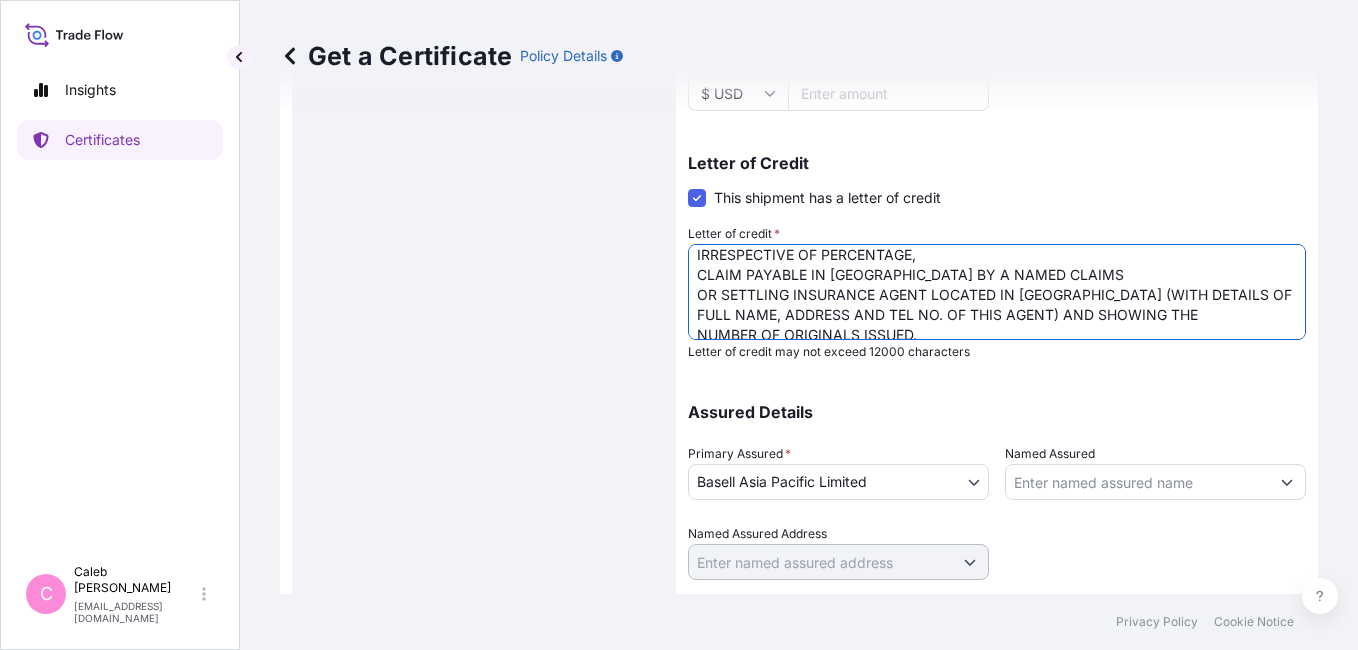 drag, startPoint x: 931, startPoint y: 271, endPoint x: 725, endPoint y: 287, distance: 206.62042 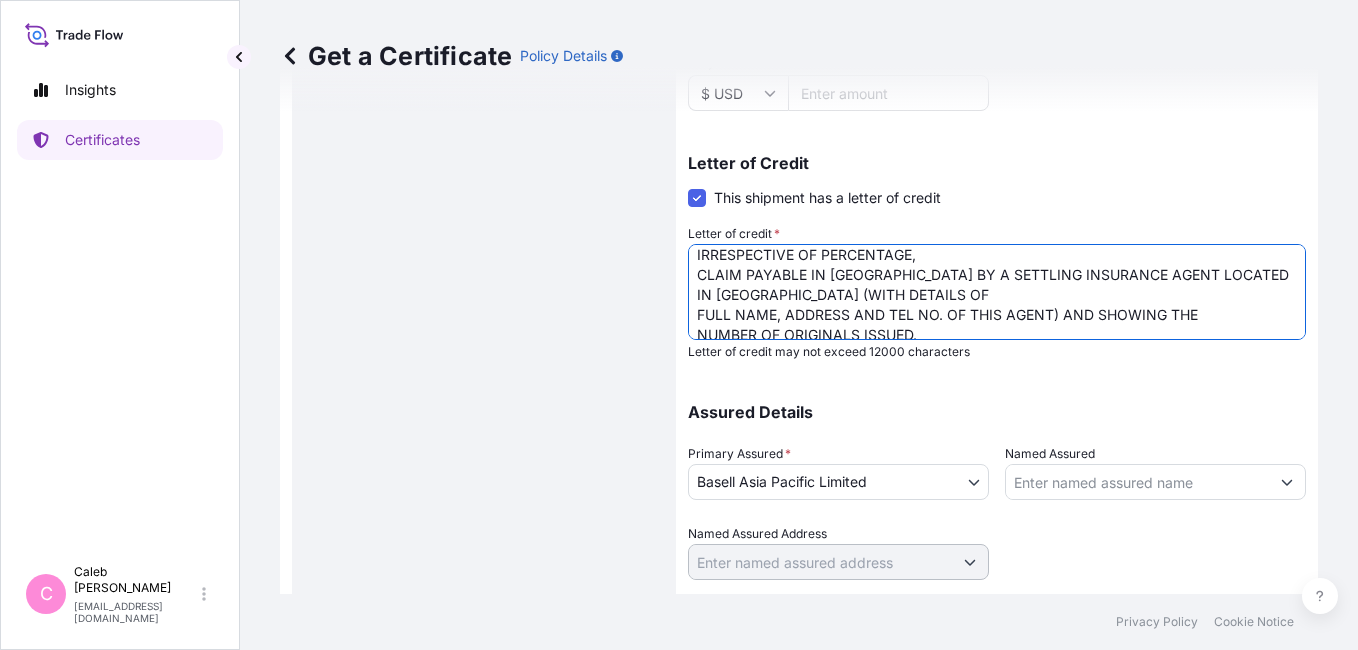 click on "LC NO.: NP012IL001339800
CLAIMS PAYABLE AT DESTINATION IN CURRENCY OF THE DRAFT(USD),
COVERING ALL RISKS AND WAR RISKS.
NO. OF ORIGINAL ISSUED: 02 (01 ORIGINAL + 01 DUPLICATE)" at bounding box center [997, 292] 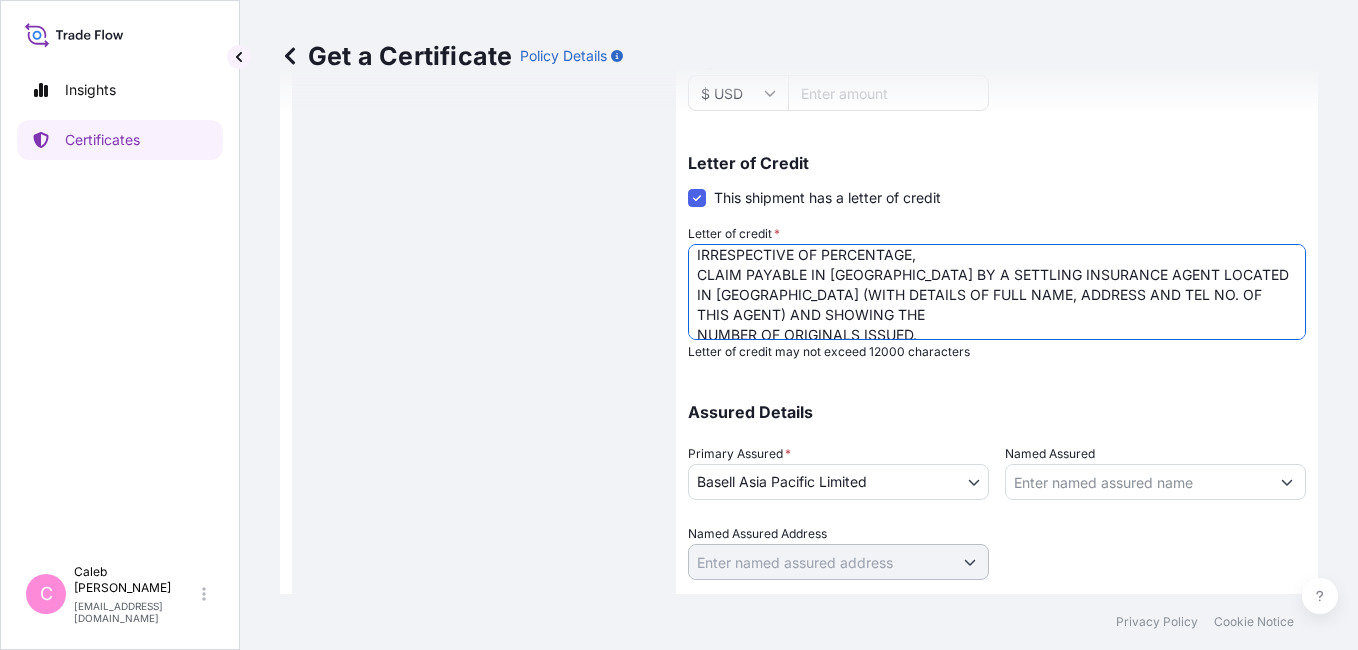drag, startPoint x: 693, startPoint y: 315, endPoint x: 802, endPoint y: 317, distance: 109.01835 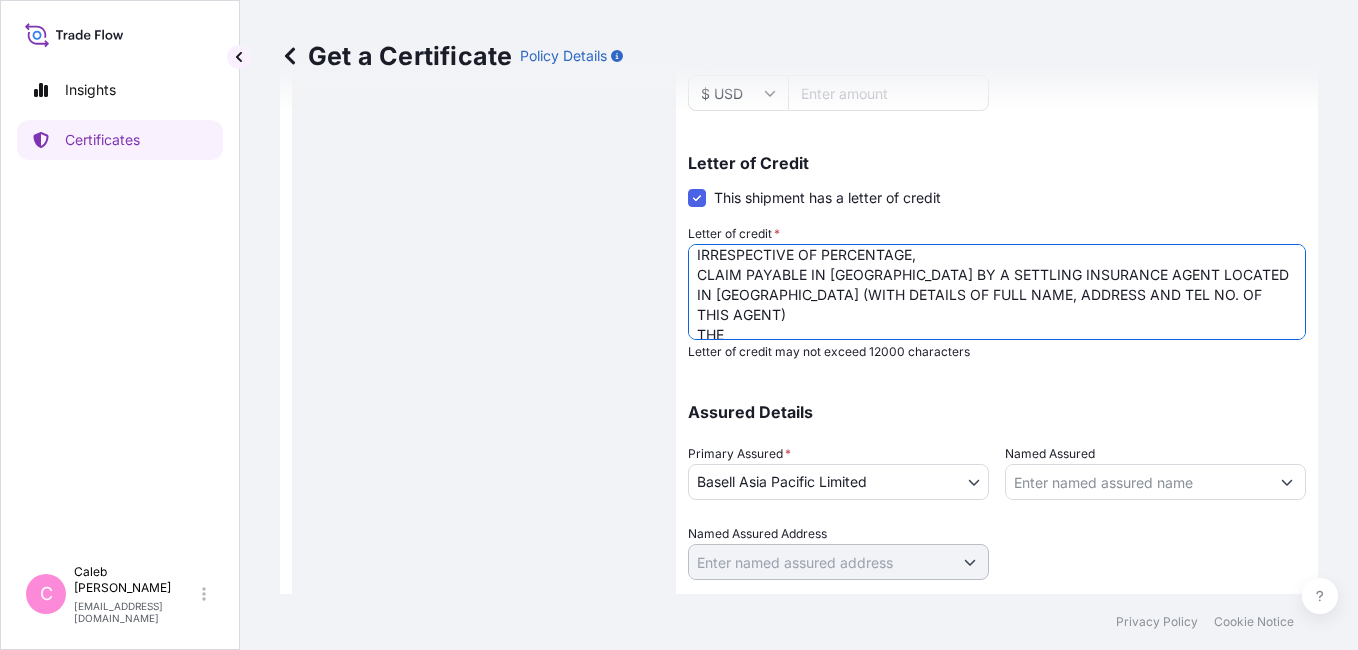 click on "LC NO.: NP012IL001339800
CLAIMS PAYABLE AT DESTINATION IN CURRENCY OF THE DRAFT(USD),
COVERING ALL RISKS AND WAR RISKS.
NO. OF ORIGINAL ISSUED: 02 (01 ORIGINAL + 01 DUPLICATE)" at bounding box center (997, 292) 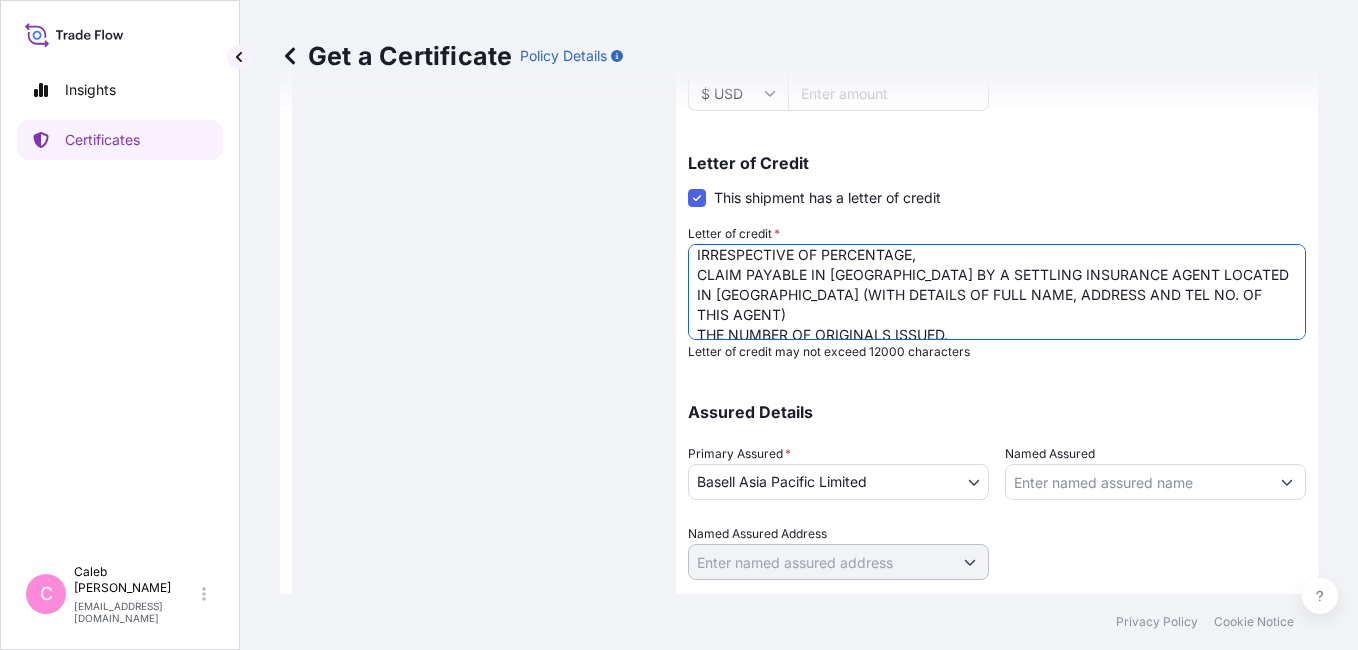 click on "LC NO.: NP012IL001339800
CLAIMS PAYABLE AT DESTINATION IN CURRENCY OF THE DRAFT(USD),
COVERING ALL RISKS AND WAR RISKS.
NO. OF ORIGINAL ISSUED: 02 (01 ORIGINAL + 01 DUPLICATE)" at bounding box center (997, 292) 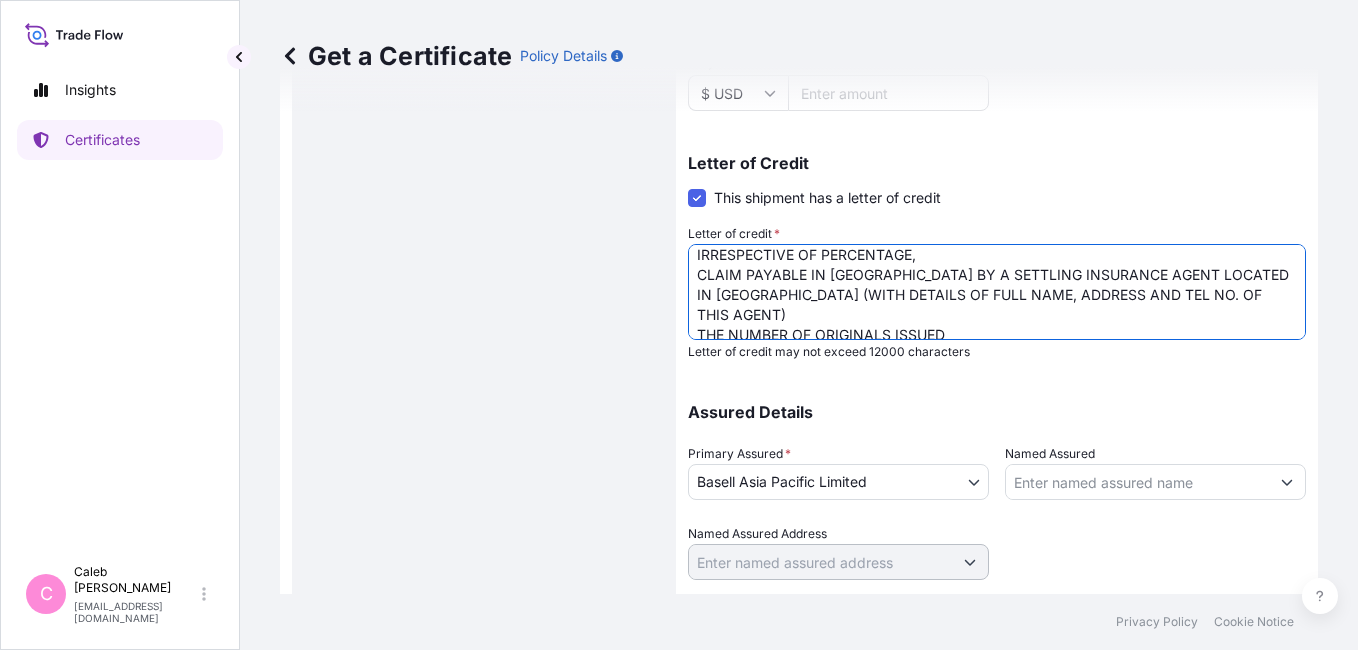 scroll, scrollTop: 96, scrollLeft: 0, axis: vertical 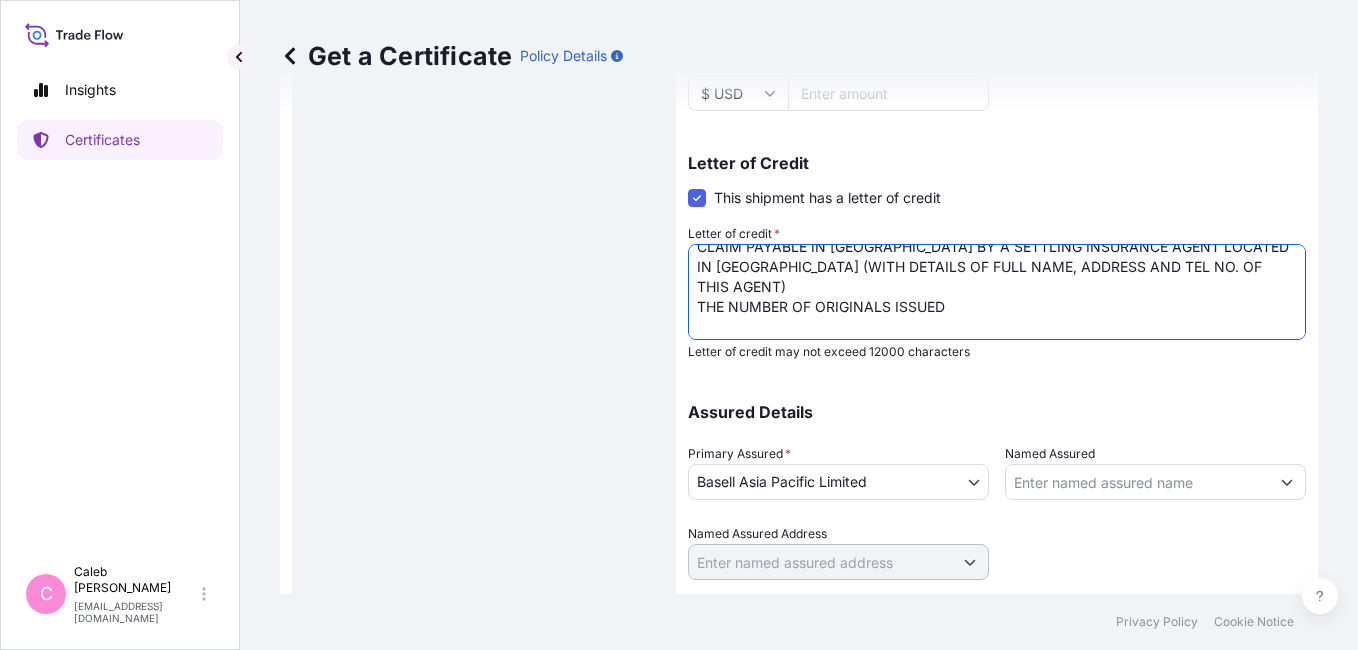 drag, startPoint x: 971, startPoint y: 290, endPoint x: 644, endPoint y: 290, distance: 327 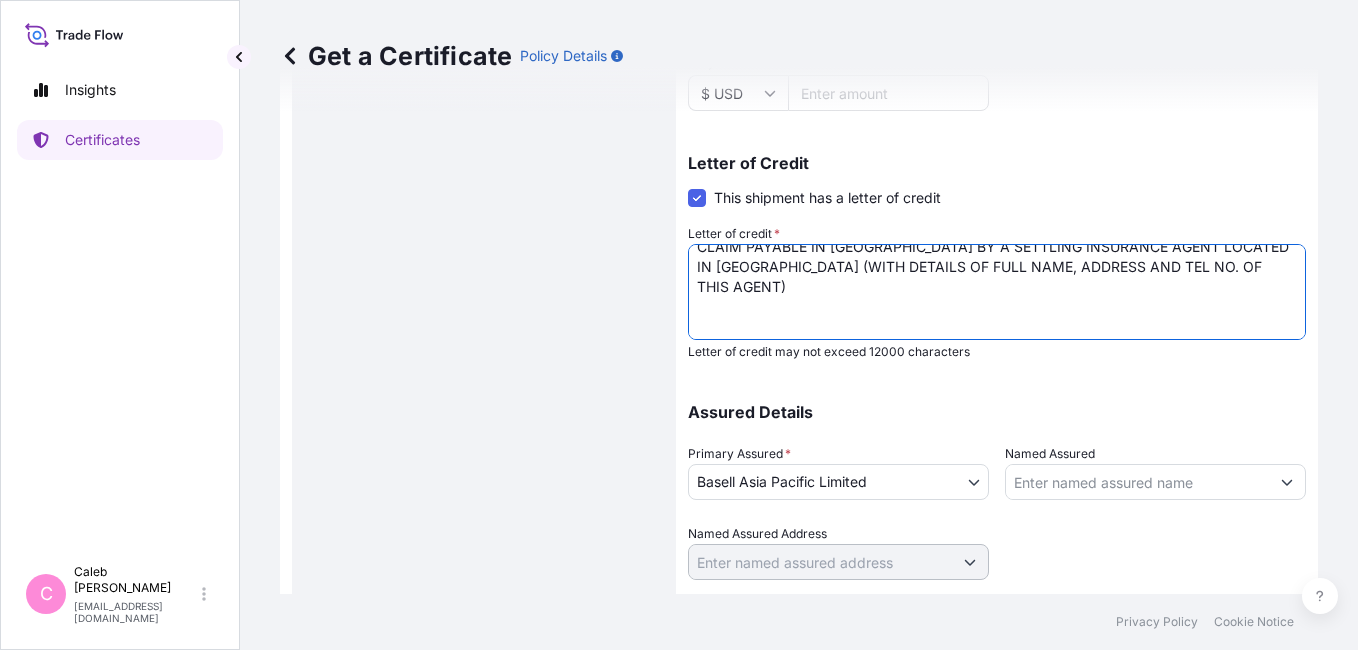 scroll, scrollTop: 102, scrollLeft: 0, axis: vertical 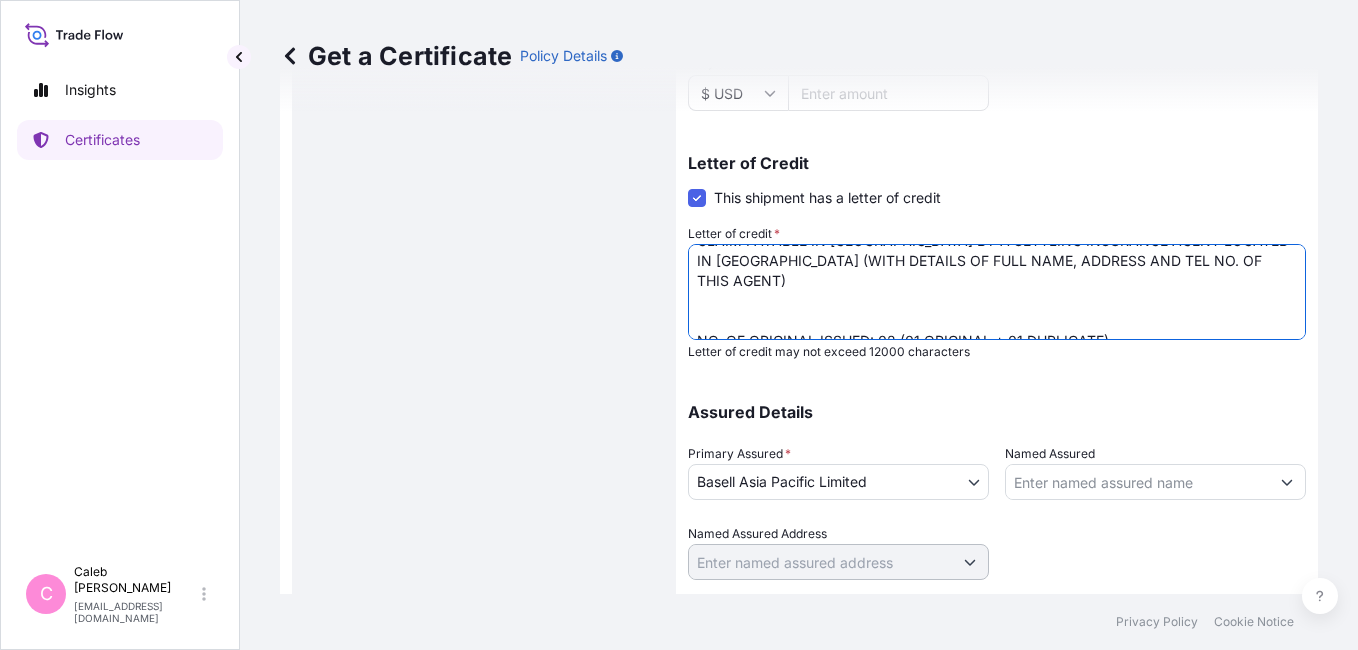 drag, startPoint x: 700, startPoint y: 322, endPoint x: 866, endPoint y: 317, distance: 166.07529 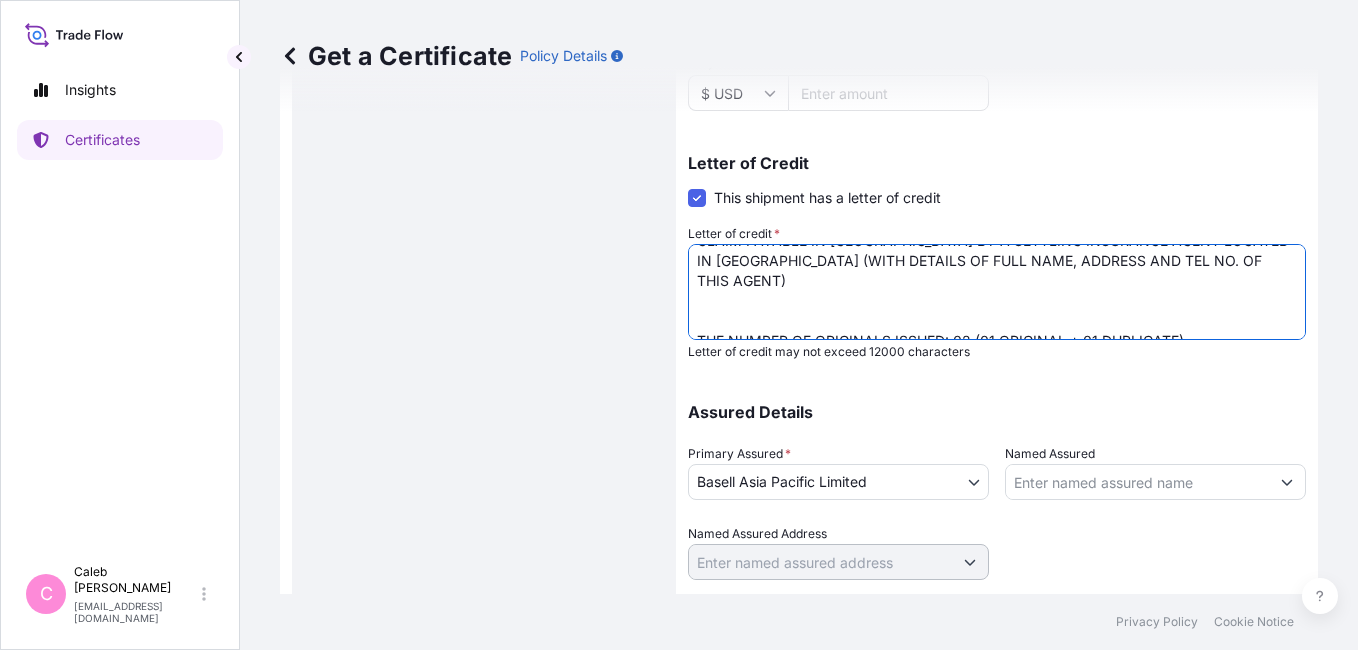 click on "LC NO.: NP012IL001339800
CLAIMS PAYABLE AT DESTINATION IN CURRENCY OF THE DRAFT(USD),
COVERING ALL RISKS AND WAR RISKS.
NO. OF ORIGINAL ISSUED: 02 (01 ORIGINAL + 01 DUPLICATE)" at bounding box center (997, 292) 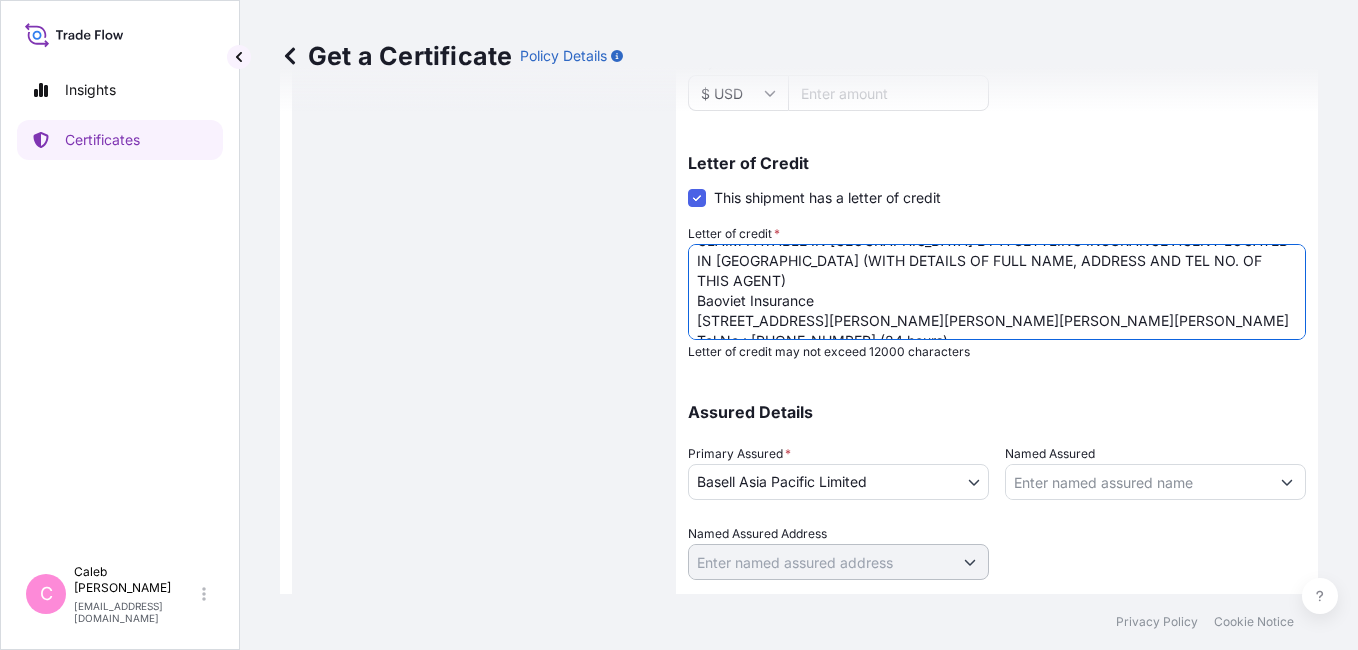 scroll, scrollTop: 112, scrollLeft: 0, axis: vertical 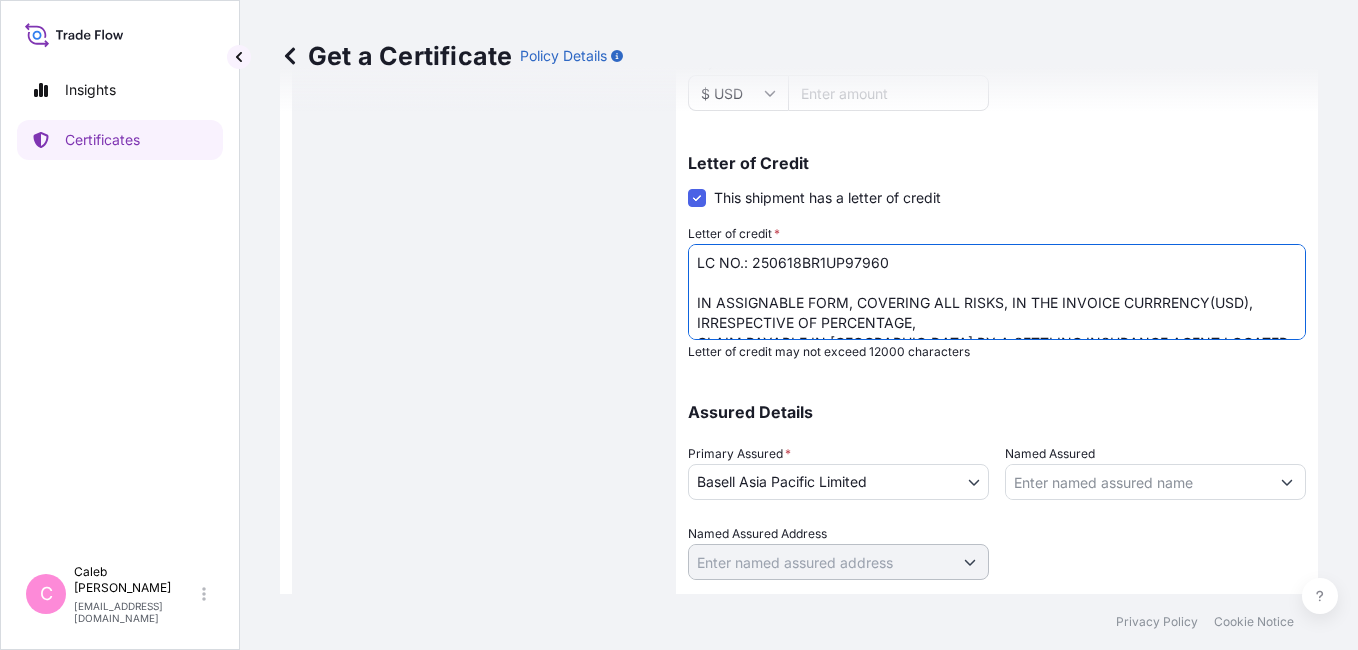 click on "LC NO.: NP012IL001339800
CLAIMS PAYABLE AT DESTINATION IN CURRENCY OF THE DRAFT(USD),
COVERING ALL RISKS AND WAR RISKS.
NO. OF ORIGINAL ISSUED: 02 (01 ORIGINAL + 01 DUPLICATE)" at bounding box center [997, 292] 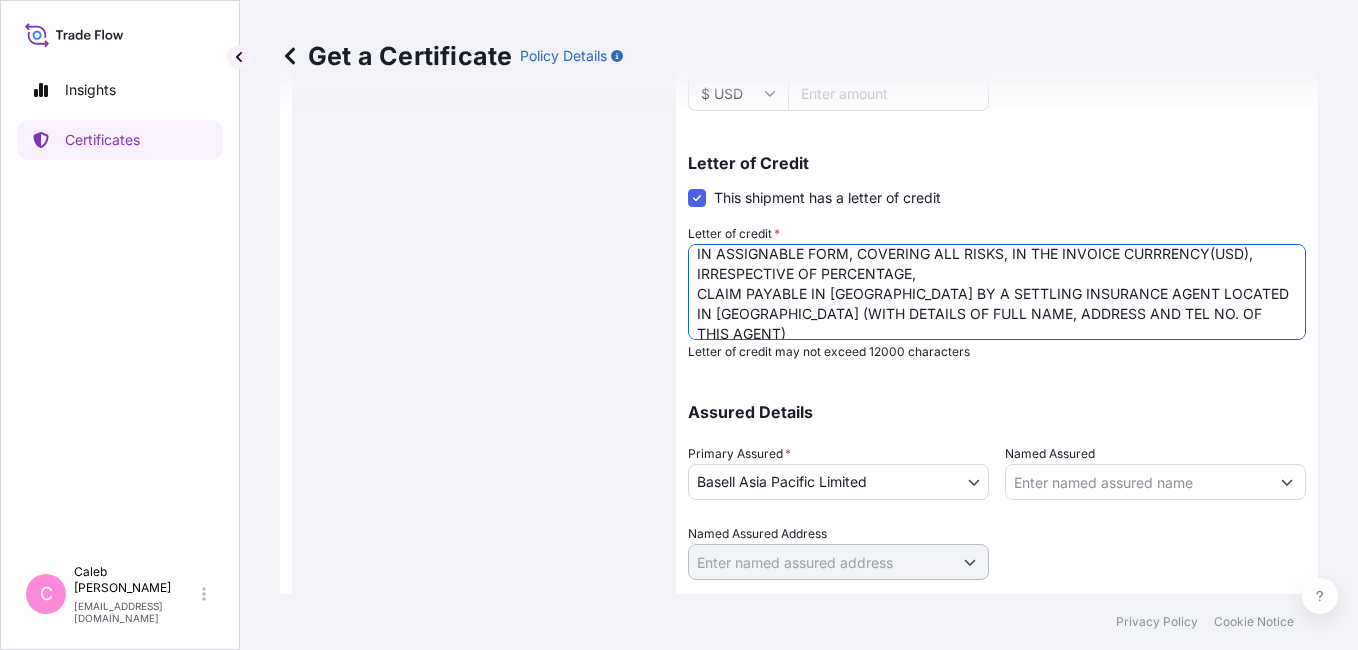 scroll, scrollTop: 24, scrollLeft: 0, axis: vertical 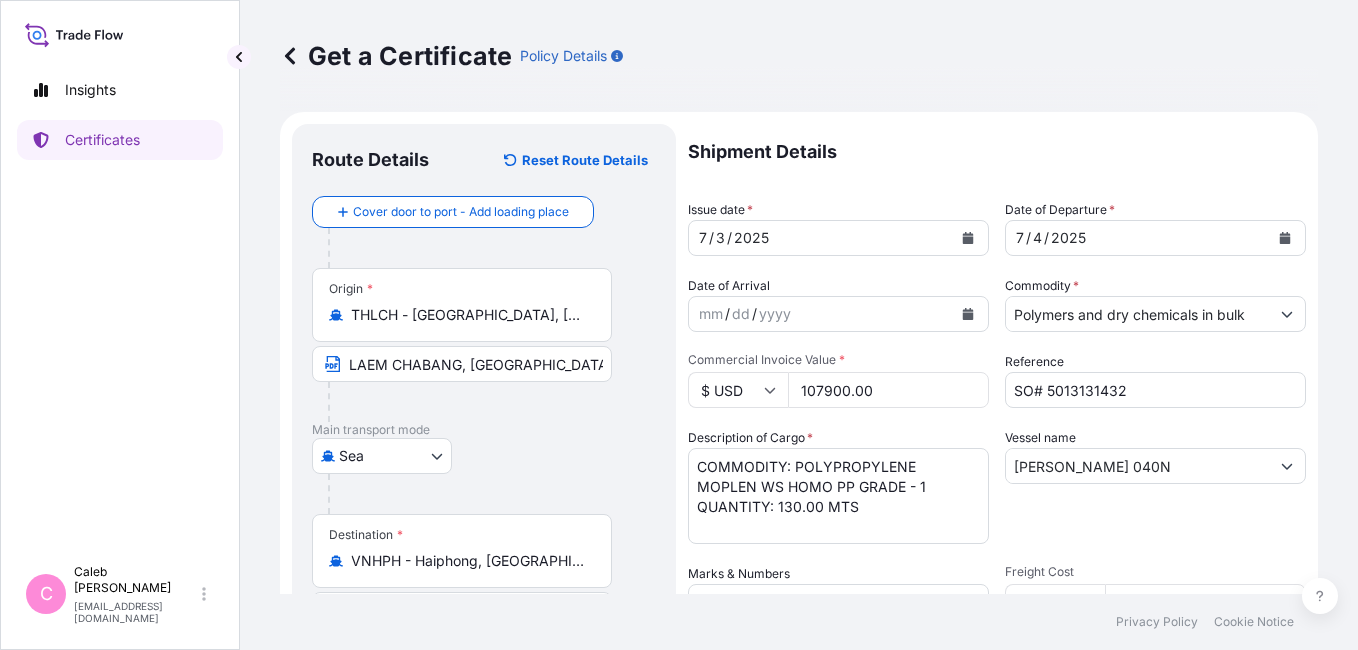 type on "LC NO.: 250618BR1UP97960
IN ASSIGNABLE FORM, COVERING ALL RISKS, IN THE INVOICE CURRRENCY(USD), IRRESPECTIVE OF PERCENTAGE,
CLAIM PAYABLE IN [GEOGRAPHIC_DATA] BY A SETTLING INSURANCE AGENT LOCATED IN [GEOGRAPHIC_DATA] (WITH DETAILS OF FULL NAME, ADDRESS AND TEL NO. OF THIS AGENT)
Baoviet Insurance
[STREET_ADDRESS][PERSON_NAME][PERSON_NAME][PERSON_NAME][PERSON_NAME]
Tel No.: [PHONE_NUMBER] (24 hours)
THE NUMBER OF ORIGINALS ISSUED: 02 (01 ORIGINAL + 01 DUPLICATE)" 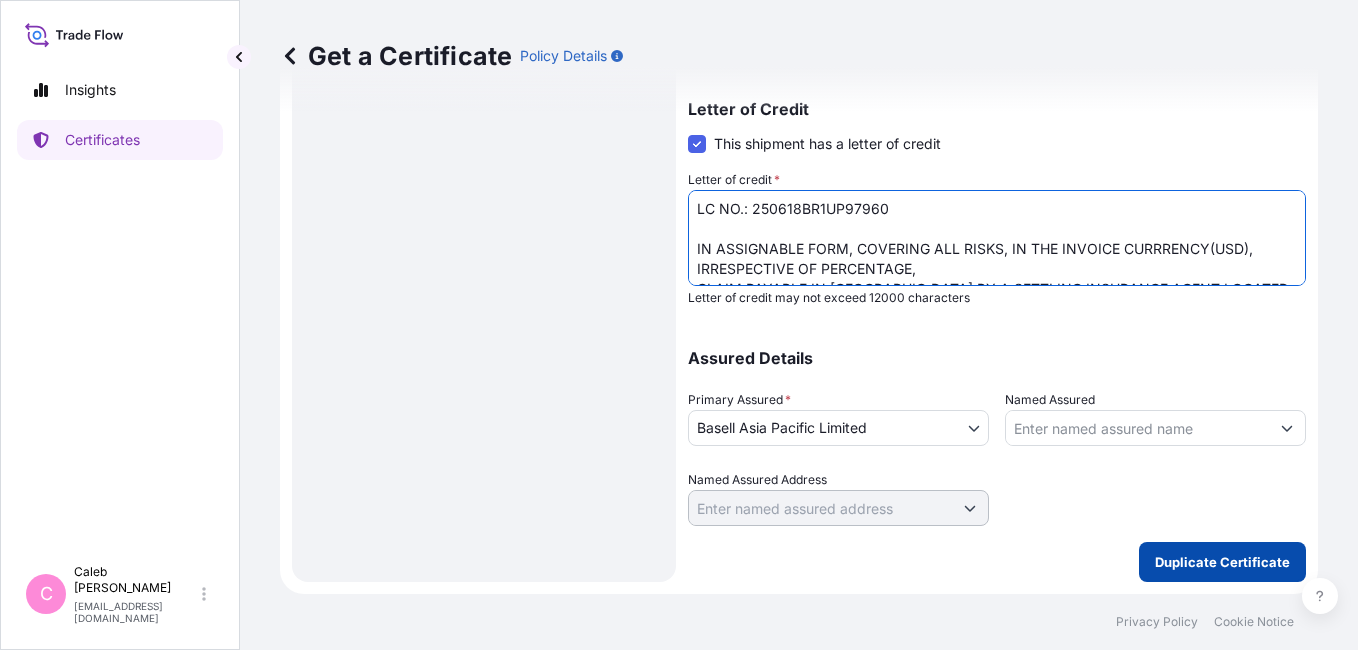 click on "Duplicate Certificate" at bounding box center [1222, 562] 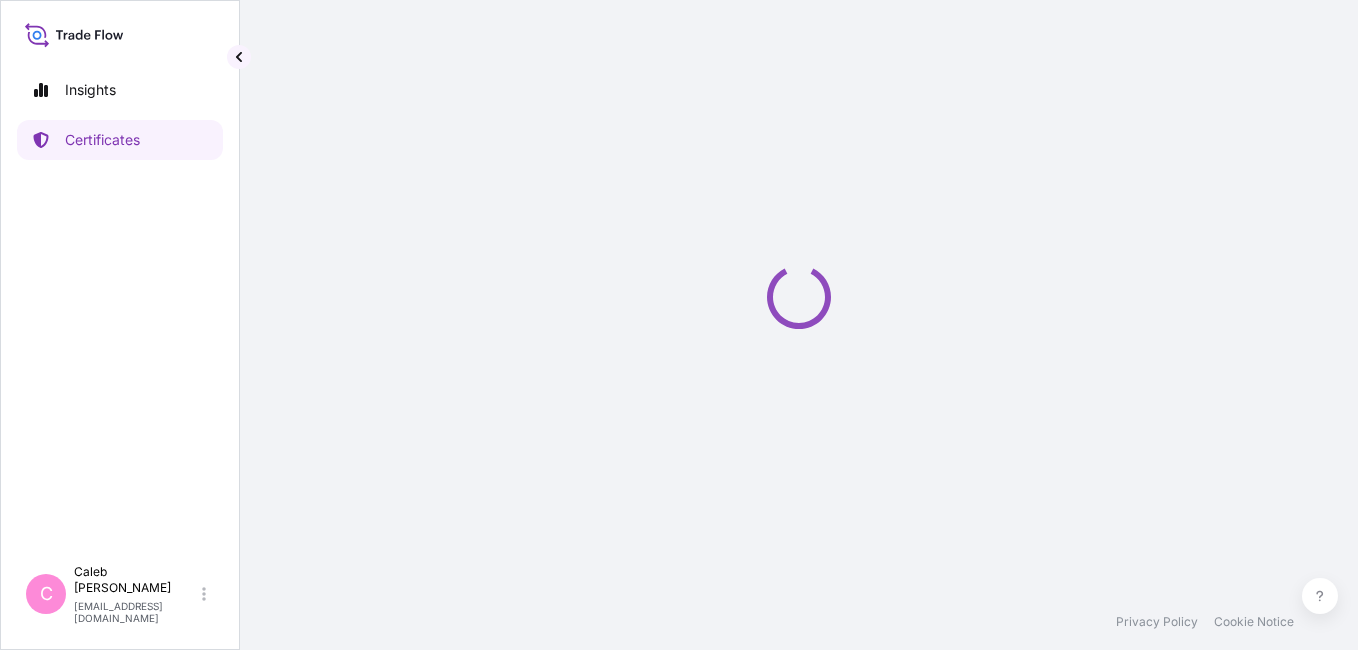 scroll, scrollTop: 0, scrollLeft: 0, axis: both 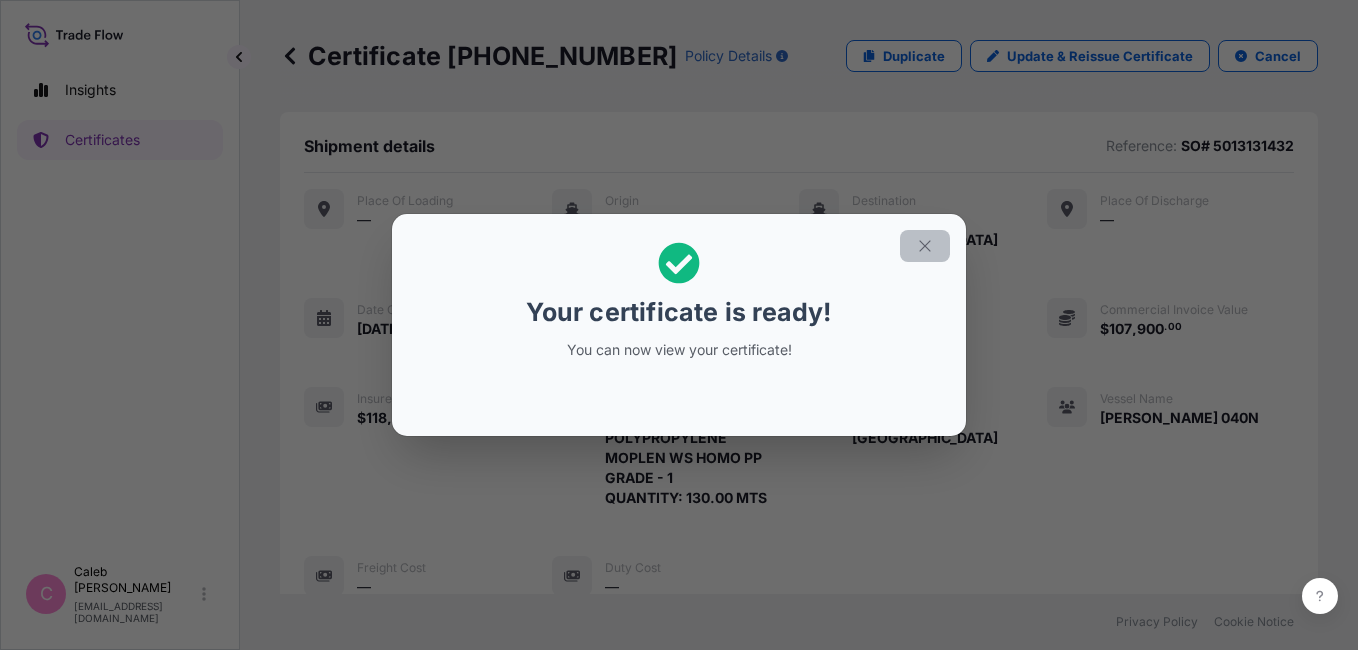 click 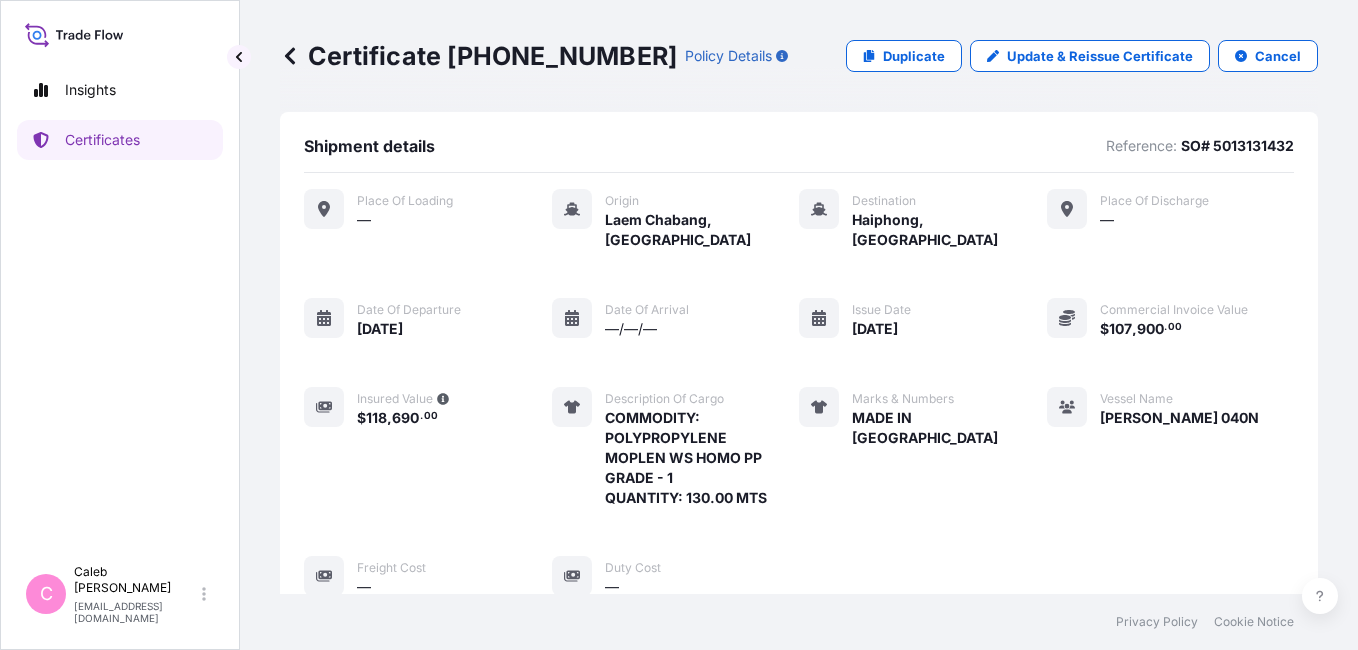 scroll, scrollTop: 950, scrollLeft: 0, axis: vertical 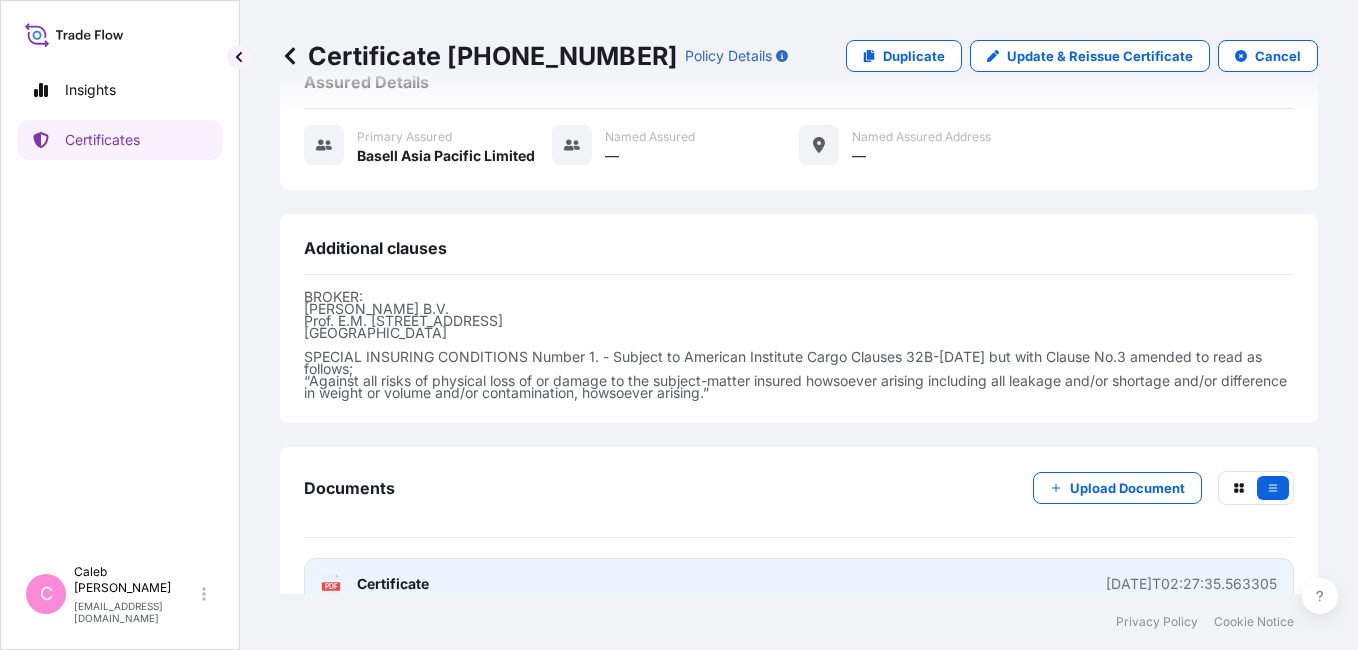 click on "Certificate" at bounding box center (393, 584) 